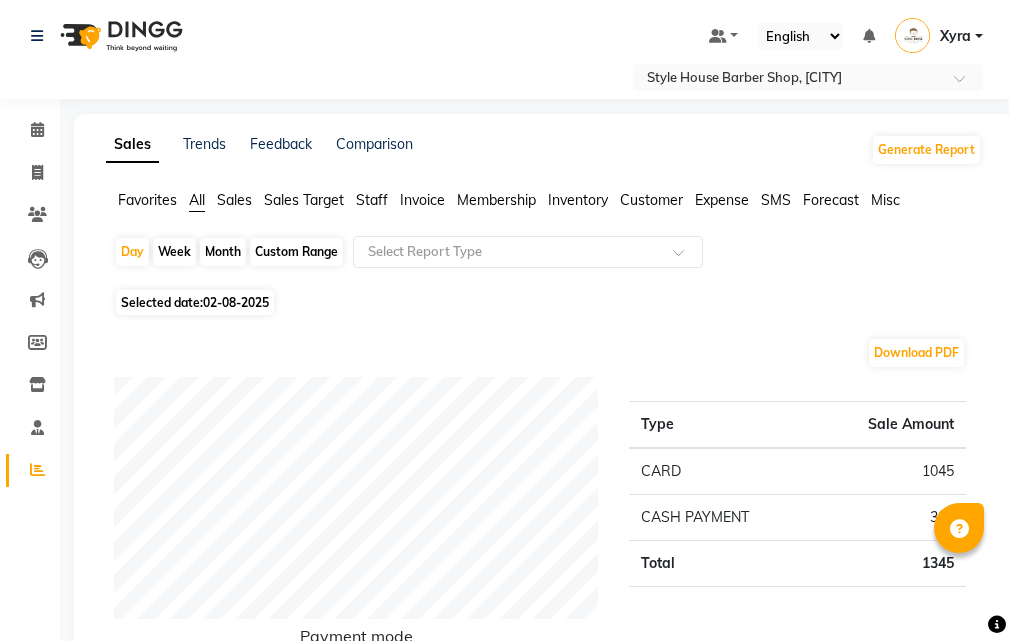 scroll, scrollTop: 800, scrollLeft: 0, axis: vertical 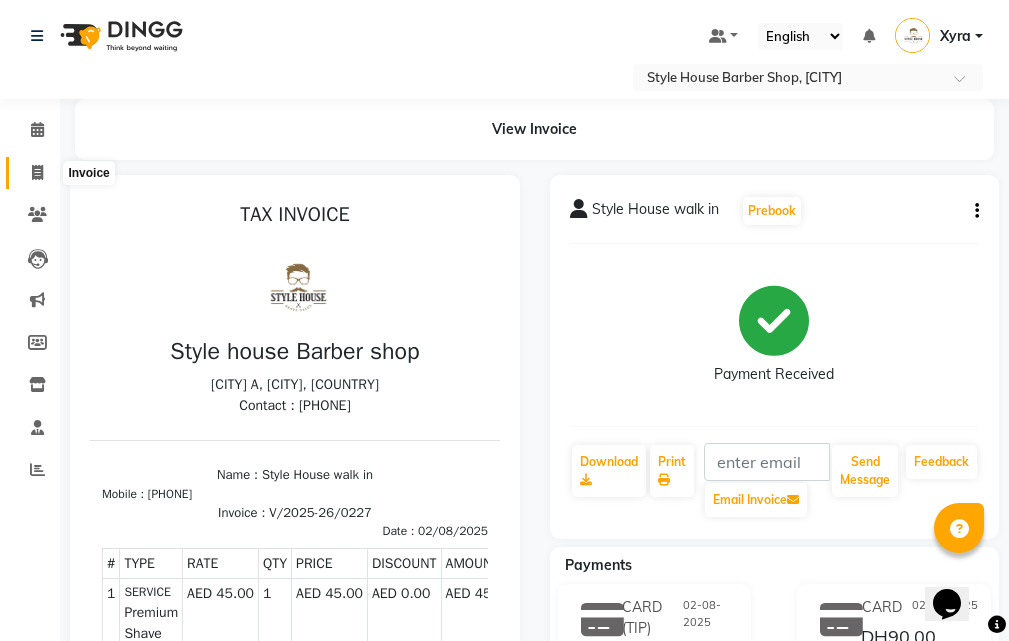click 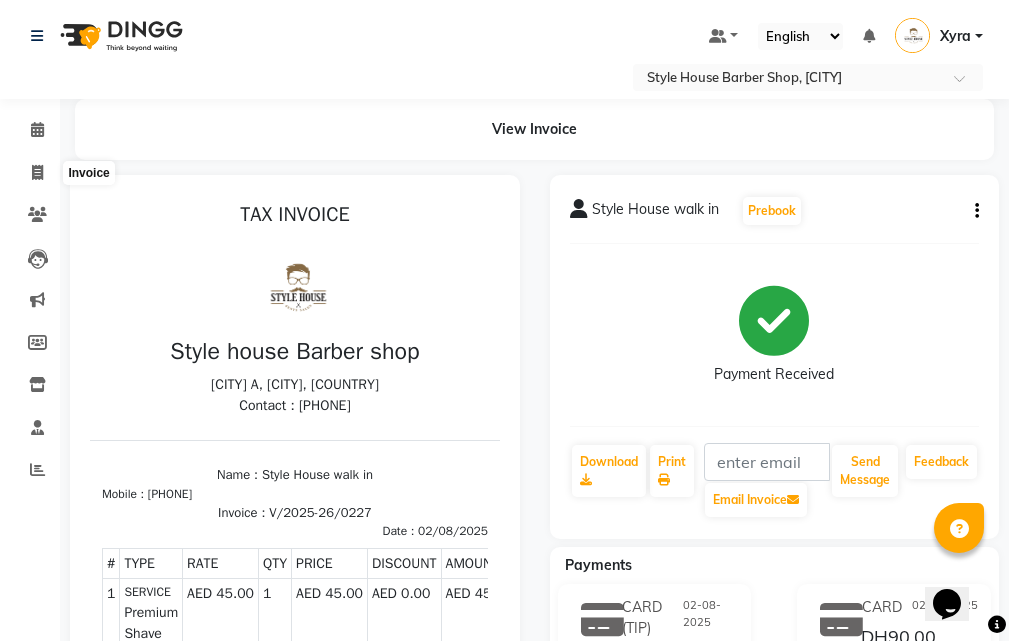 select on "service" 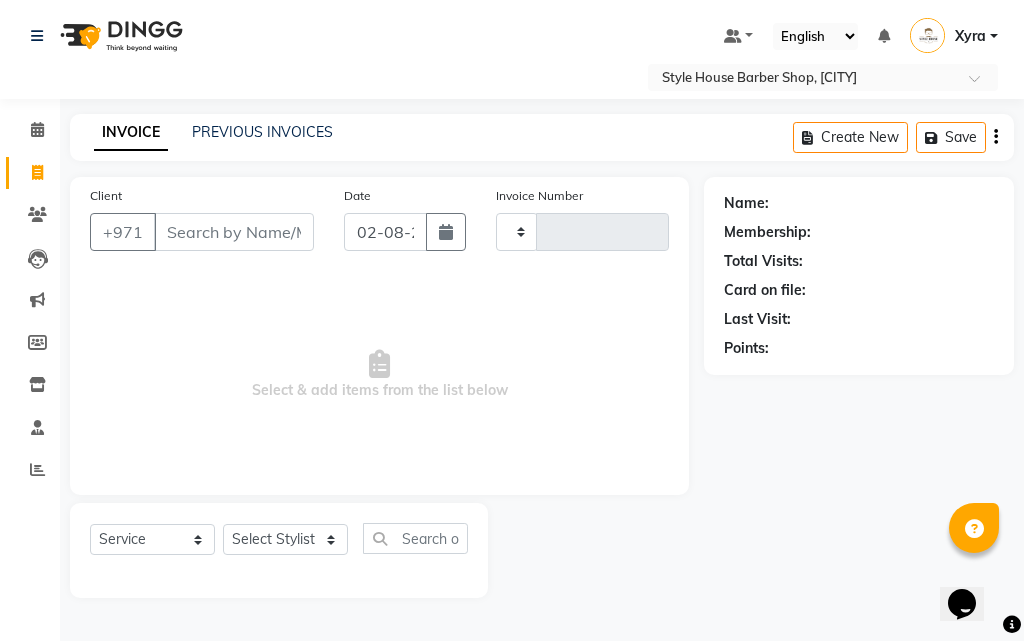 type on "0228" 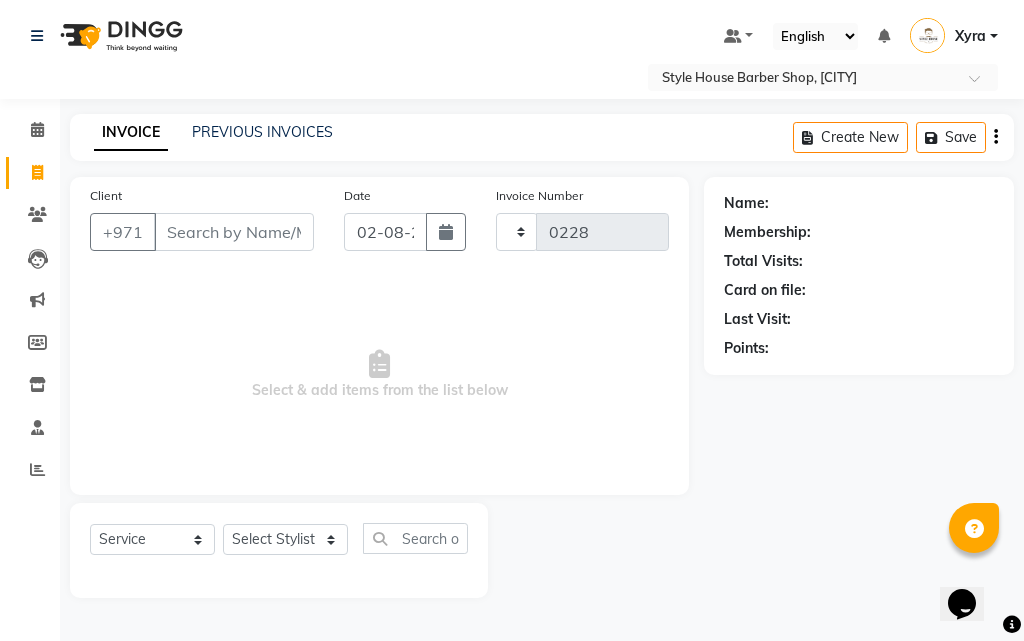 select on "8421" 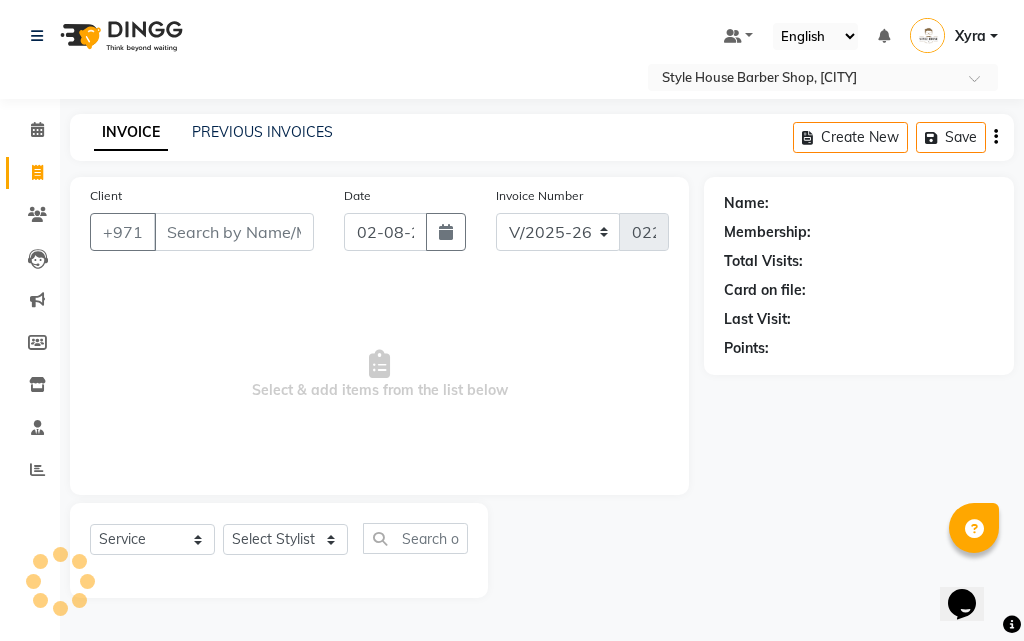 click on "Client" at bounding box center [234, 232] 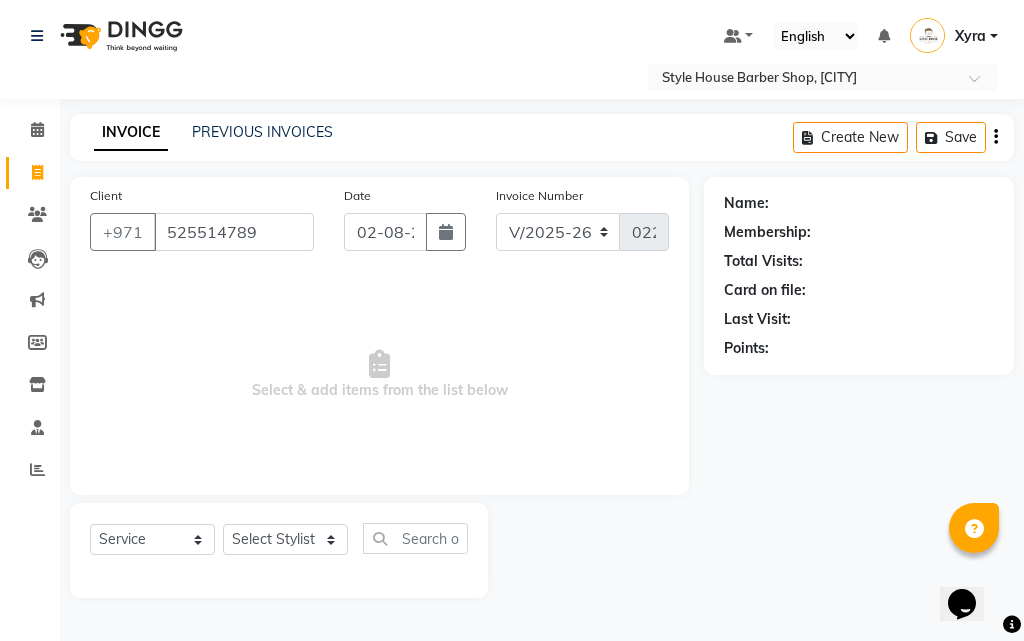 type on "525514789" 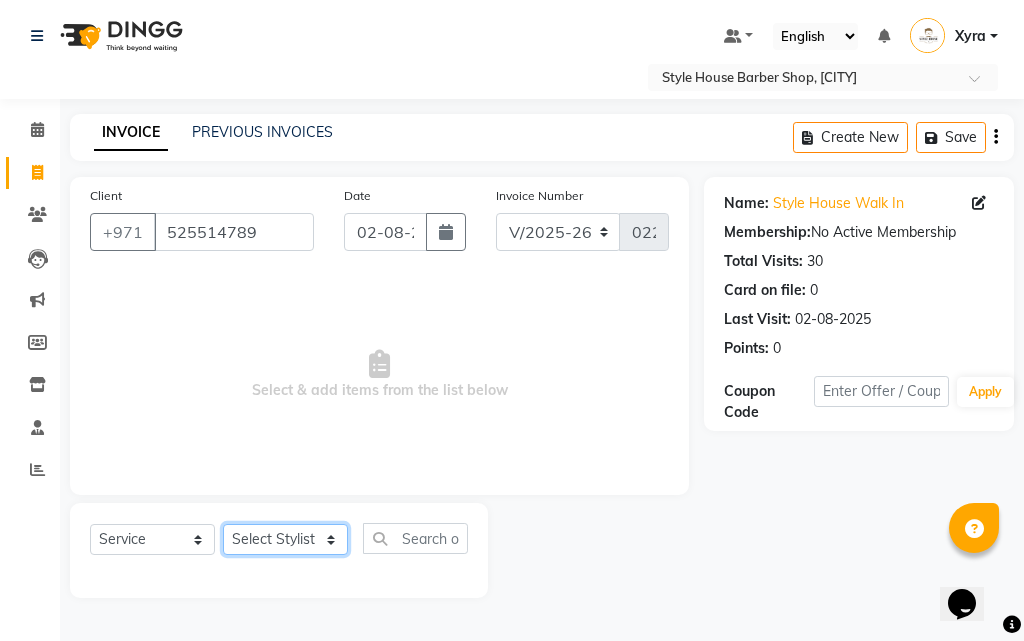 click on "Select Stylist [FIRST] [LAST] [FIRST] [LAST] [FIRST] [LAST] [FIRST] [LAST] [FIRST] [LAST] [FIRST] [LAST] [FIRST] [LAST] Xyra" 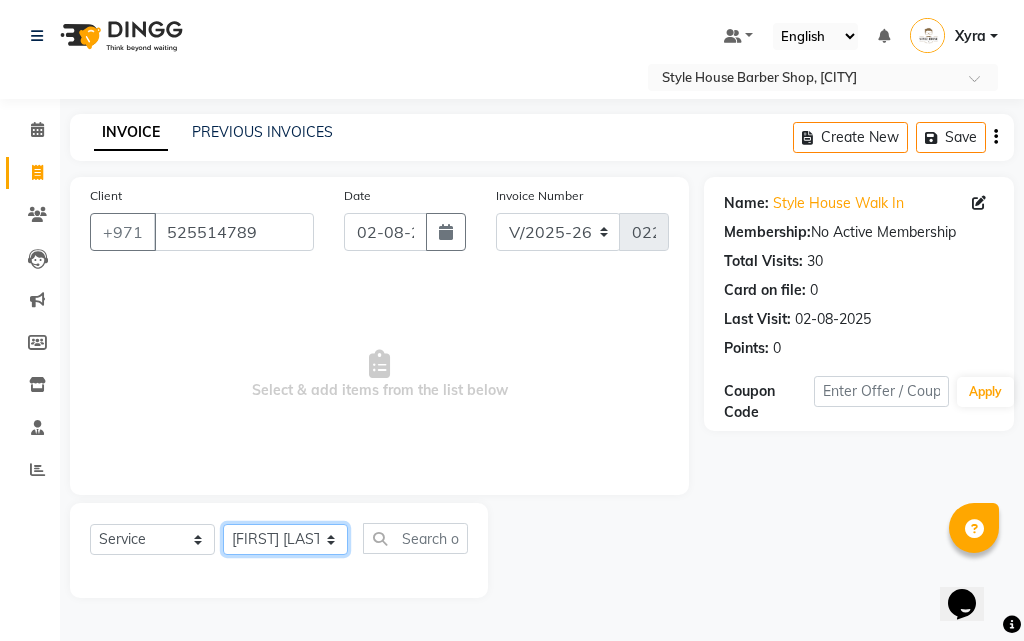 click on "Select Stylist [FIRST] [LAST] [FIRST] [LAST] [FIRST] [LAST] [FIRST] [LAST] [FIRST] [LAST] [FIRST] [LAST] [FIRST] [LAST] Xyra" 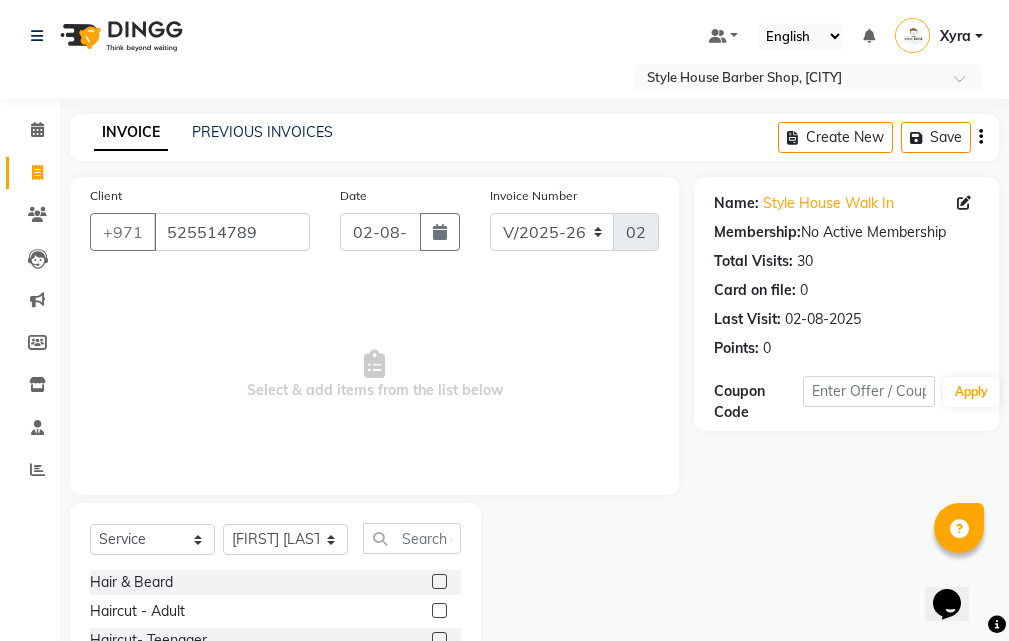 click 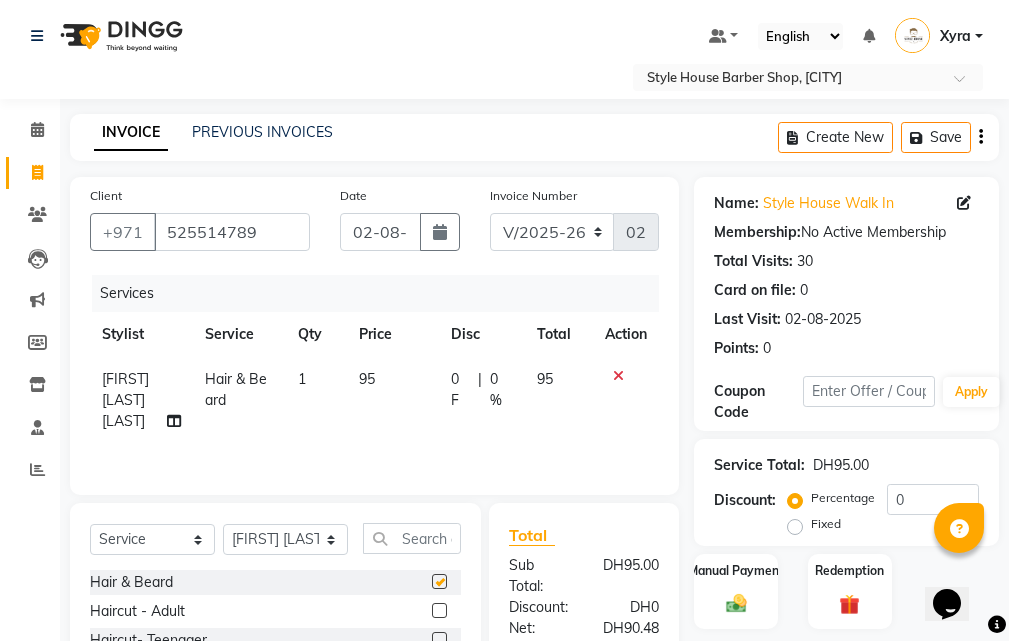 checkbox on "false" 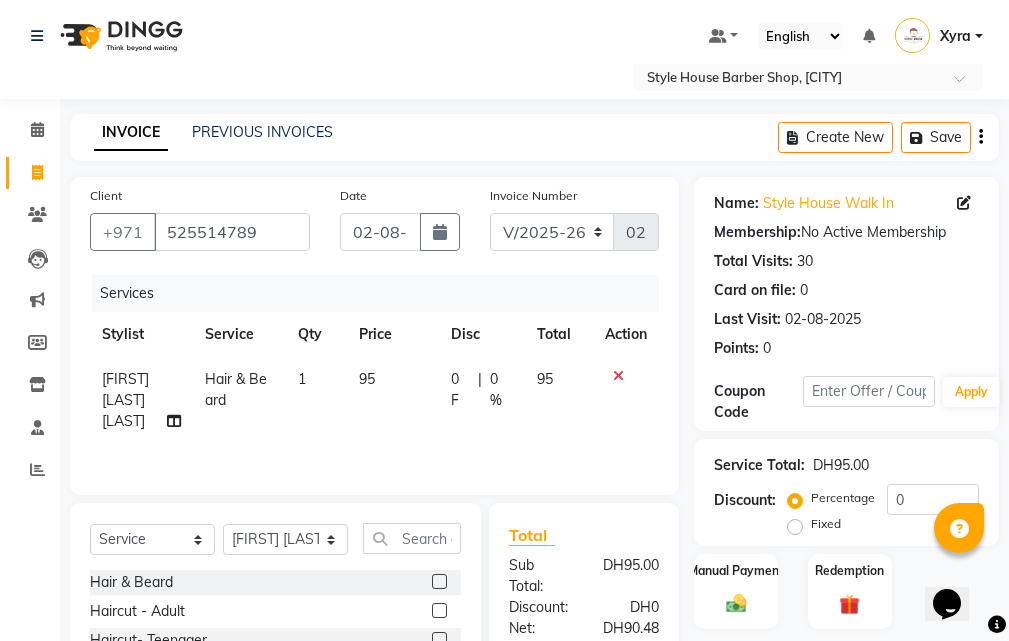 scroll, scrollTop: 294, scrollLeft: 0, axis: vertical 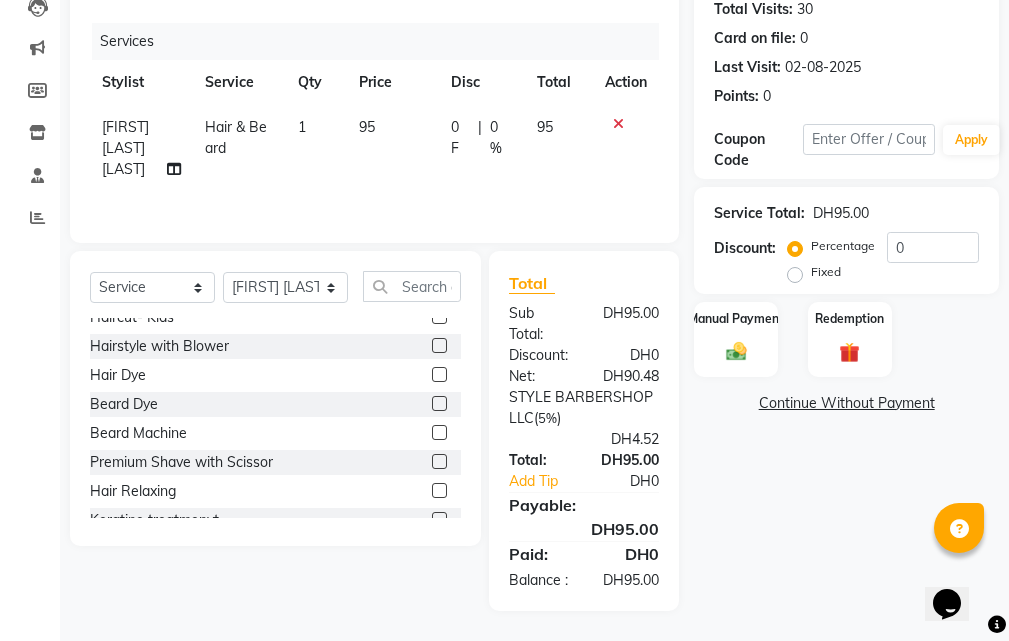 click 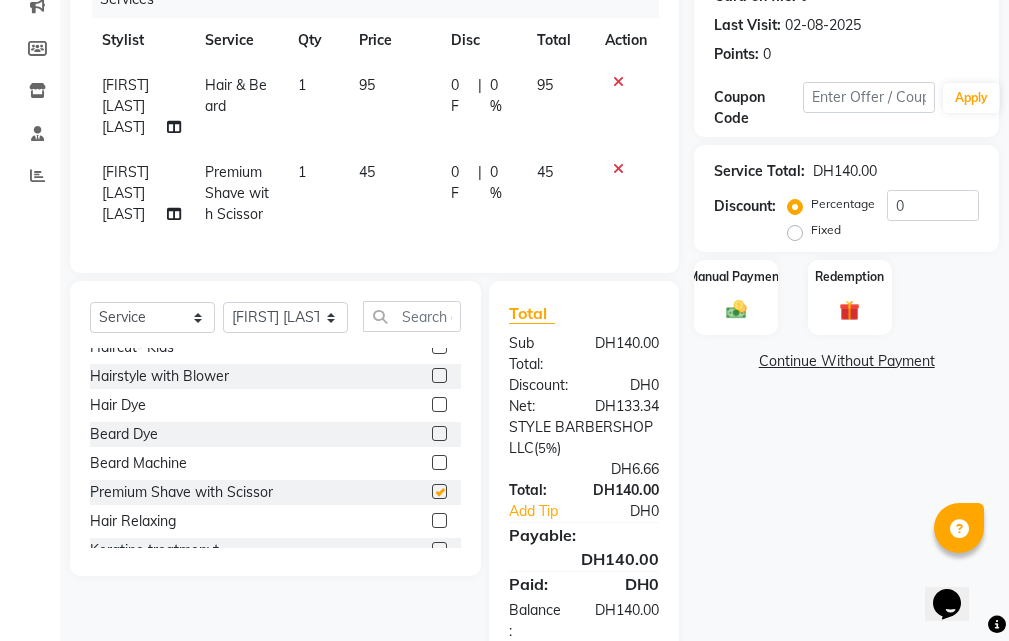 checkbox on "false" 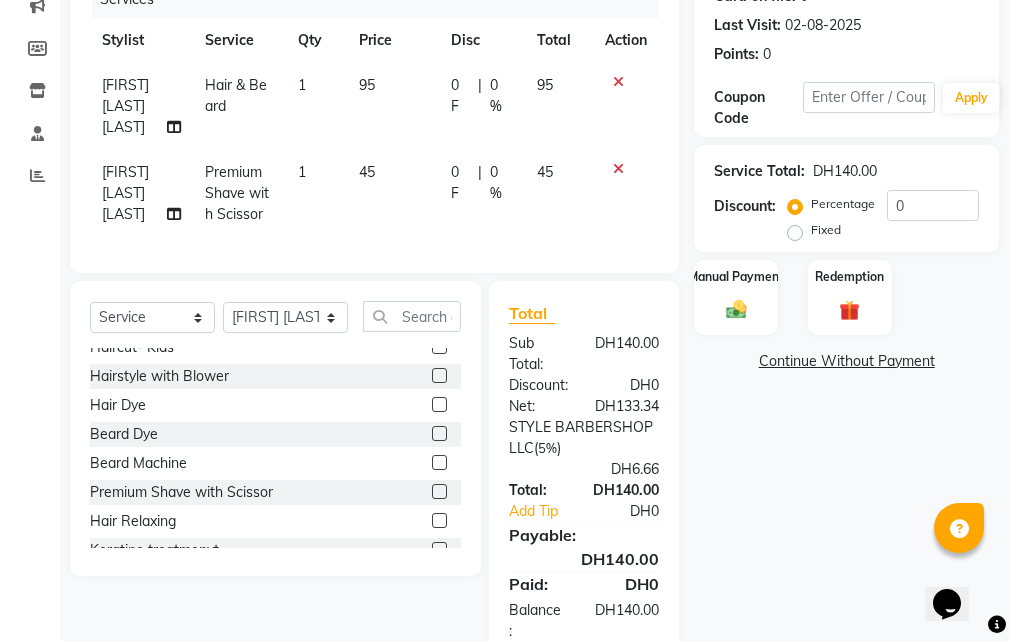 scroll, scrollTop: 402, scrollLeft: 0, axis: vertical 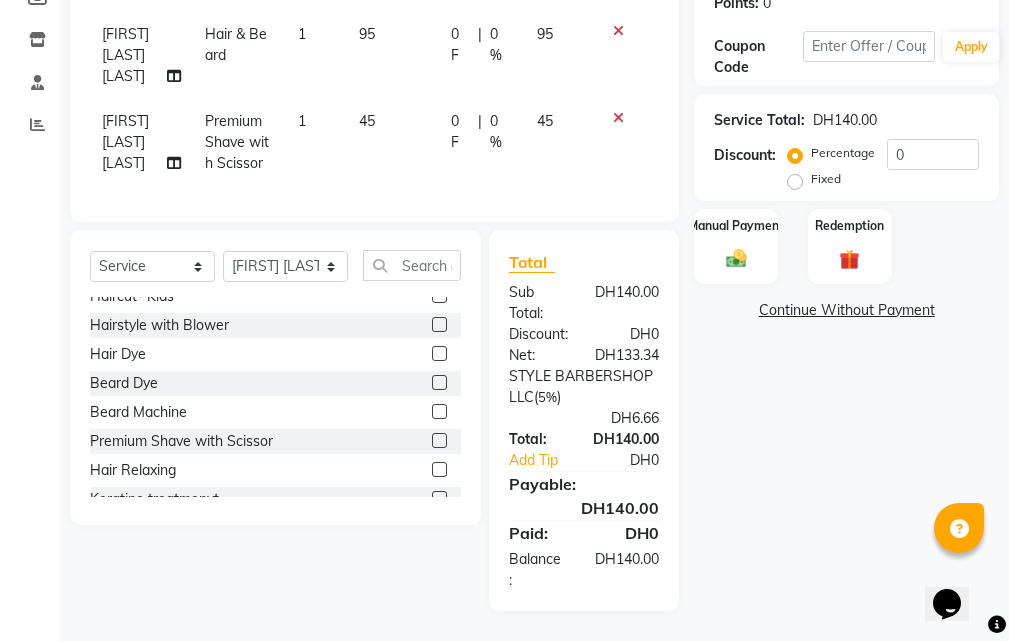 click 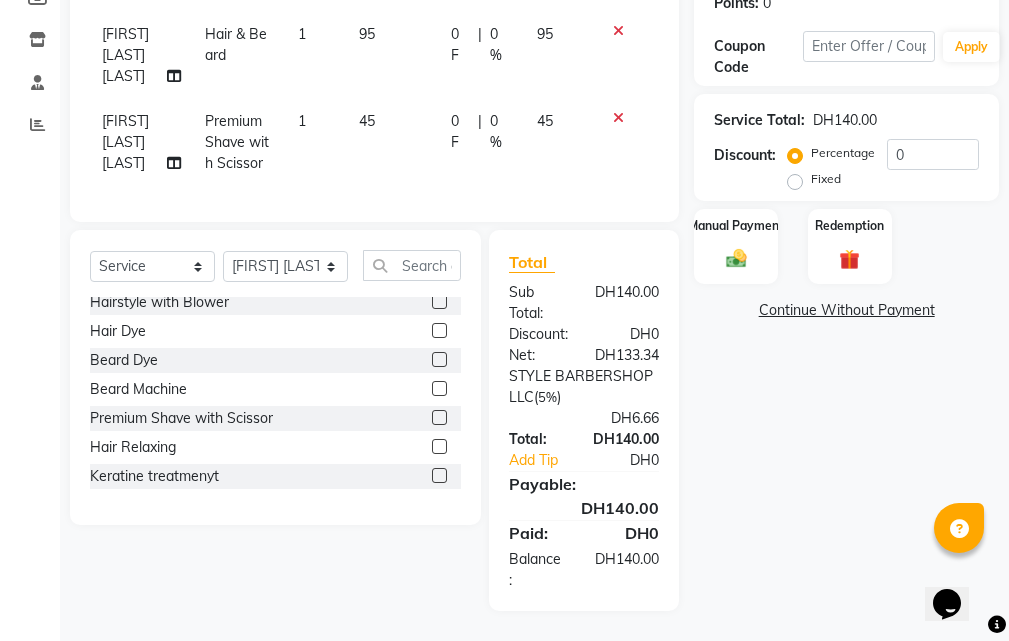 scroll, scrollTop: 0, scrollLeft: 0, axis: both 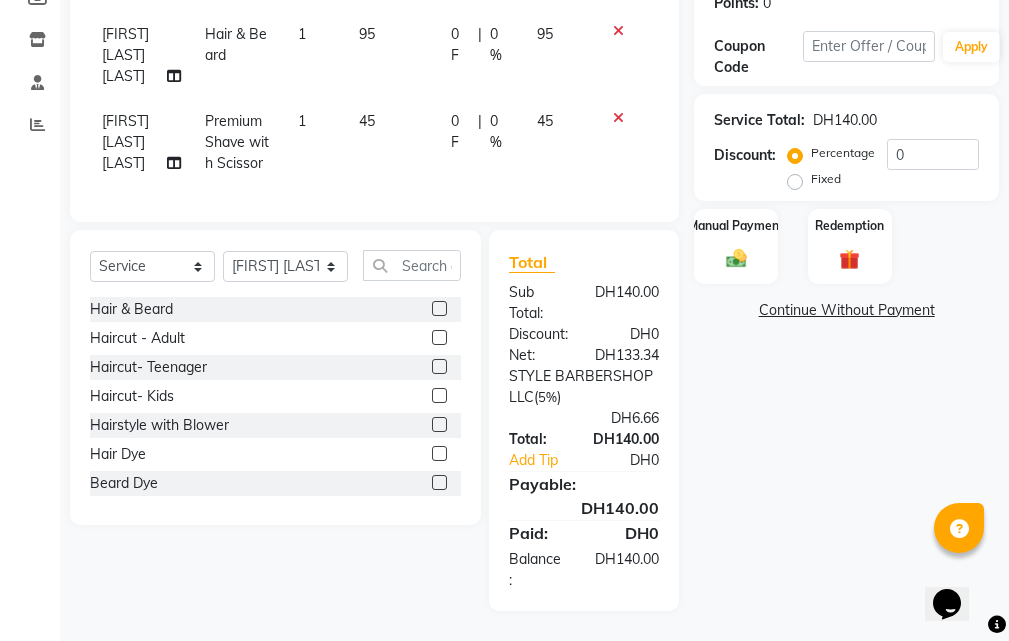 click 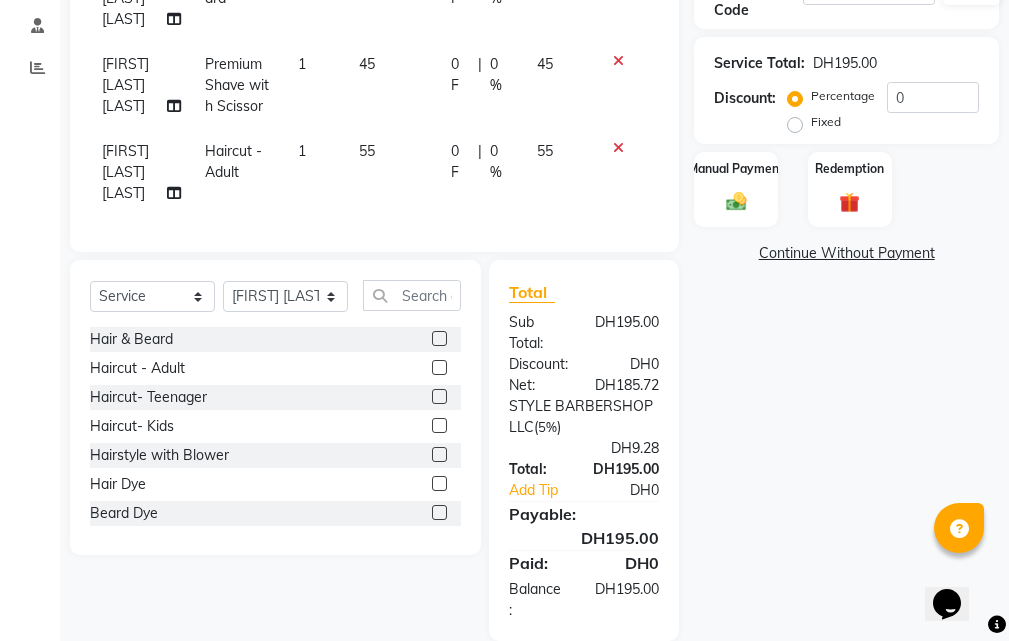 click 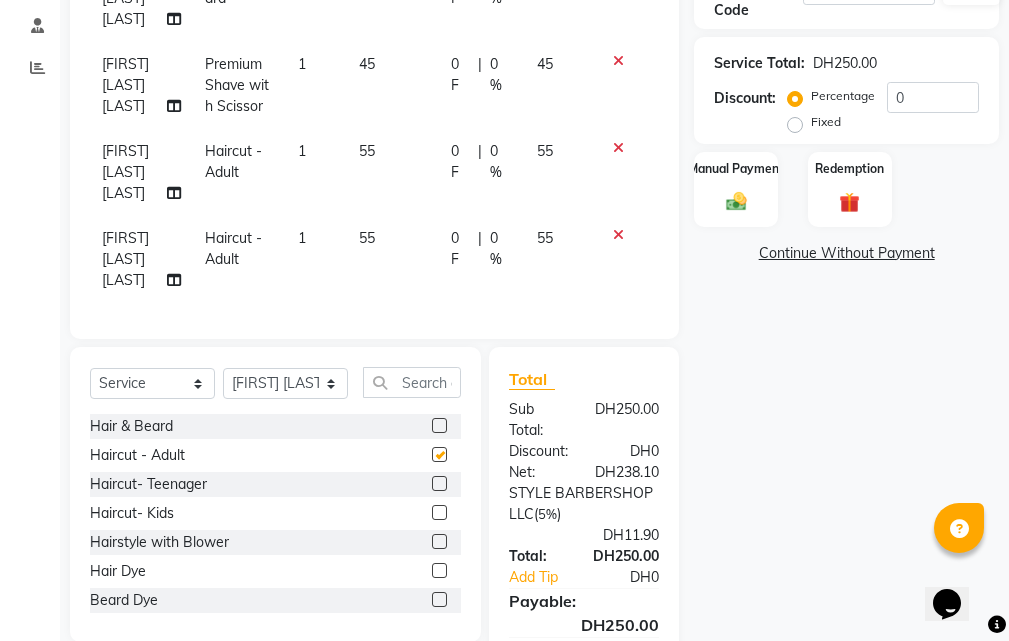 checkbox on "false" 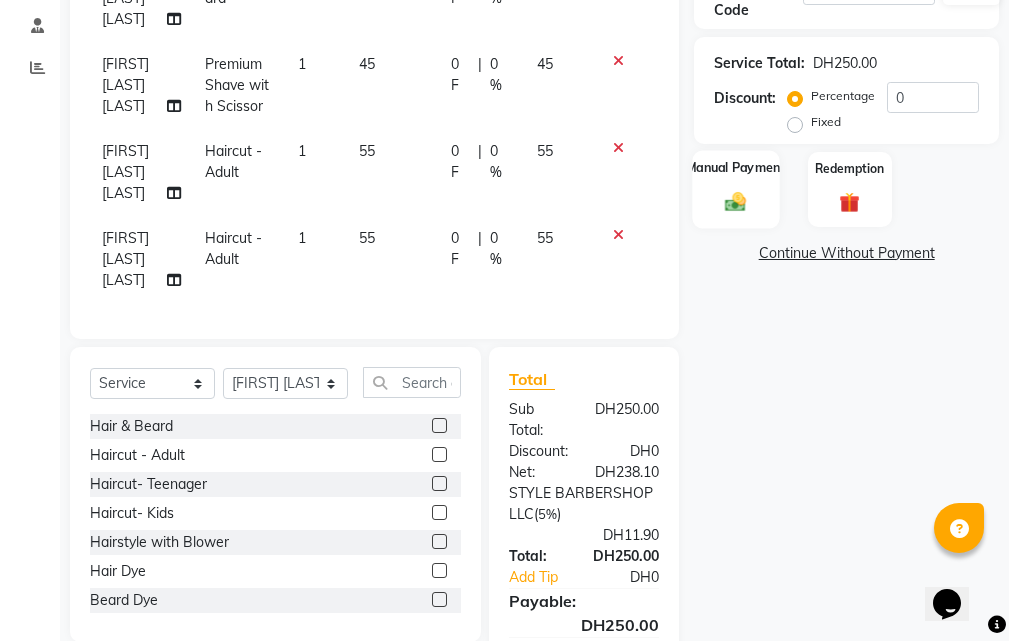 click on "Manual Payment" 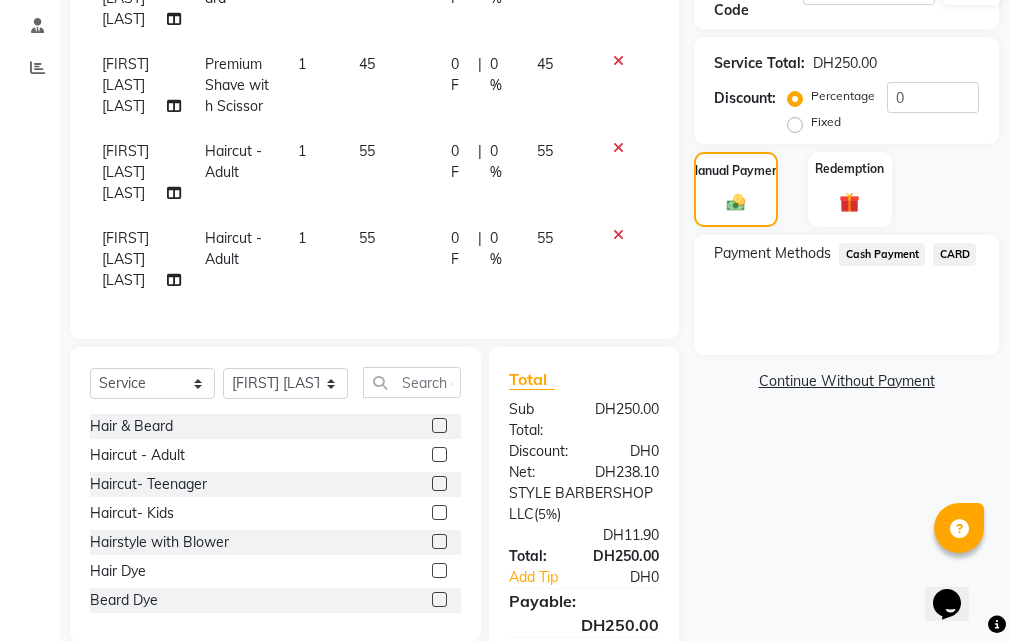 click on "CARD" 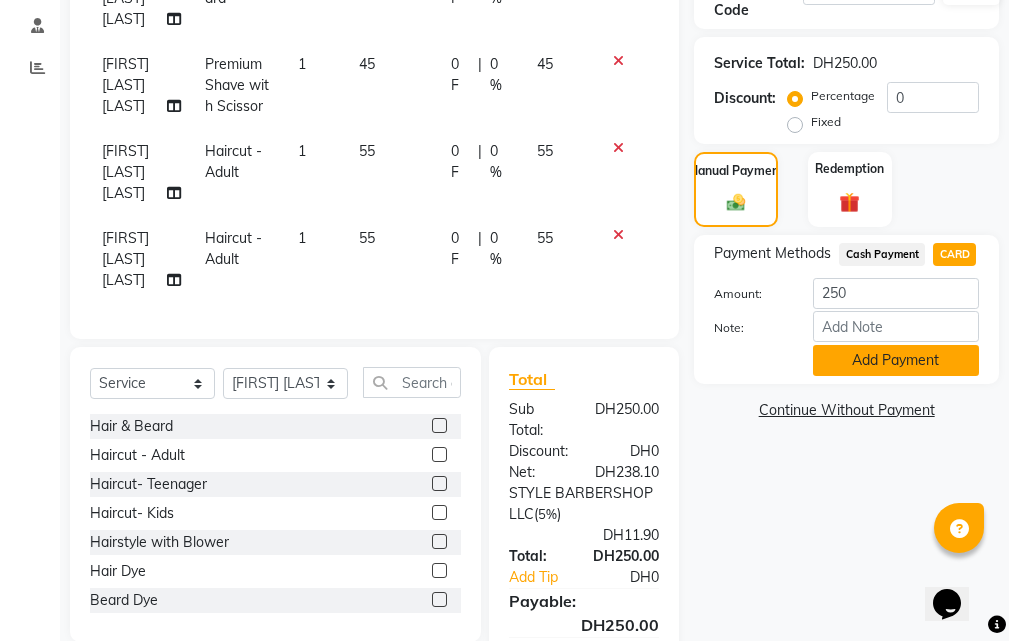 click on "Add Payment" 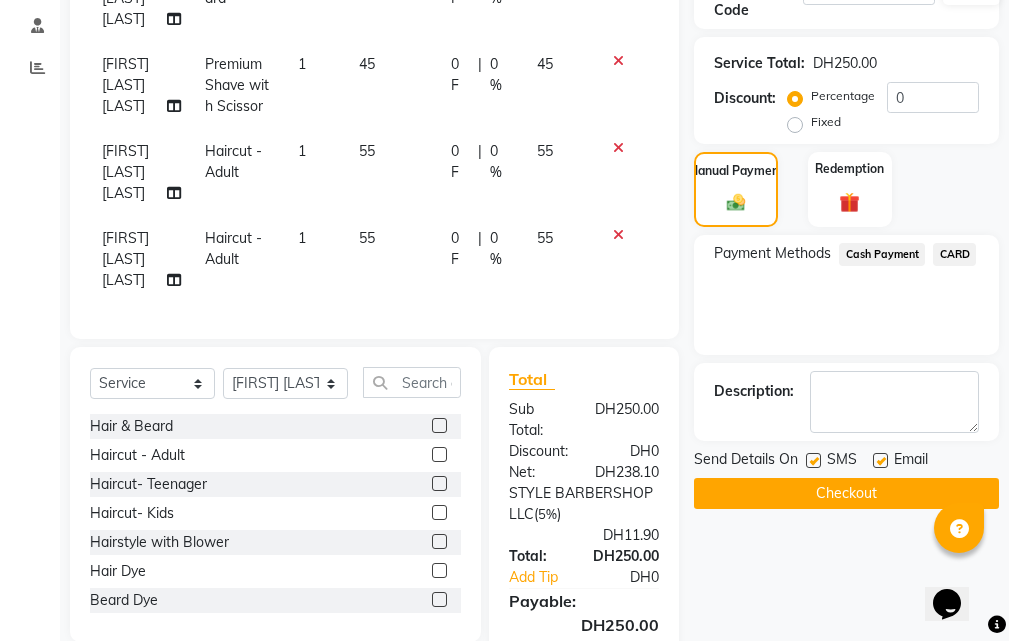 scroll, scrollTop: 636, scrollLeft: 0, axis: vertical 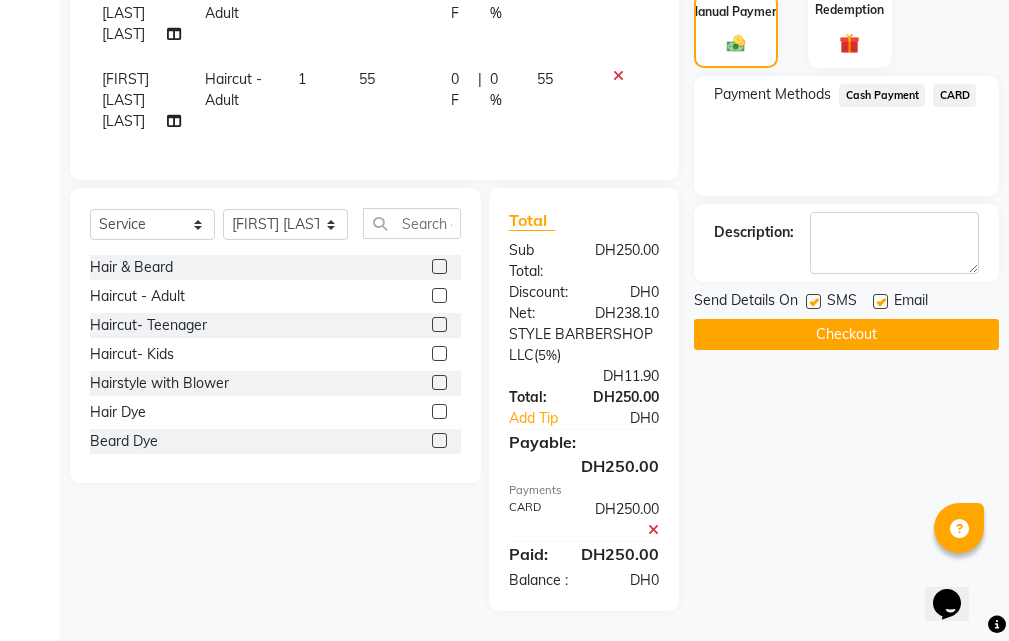 click on "Checkout" 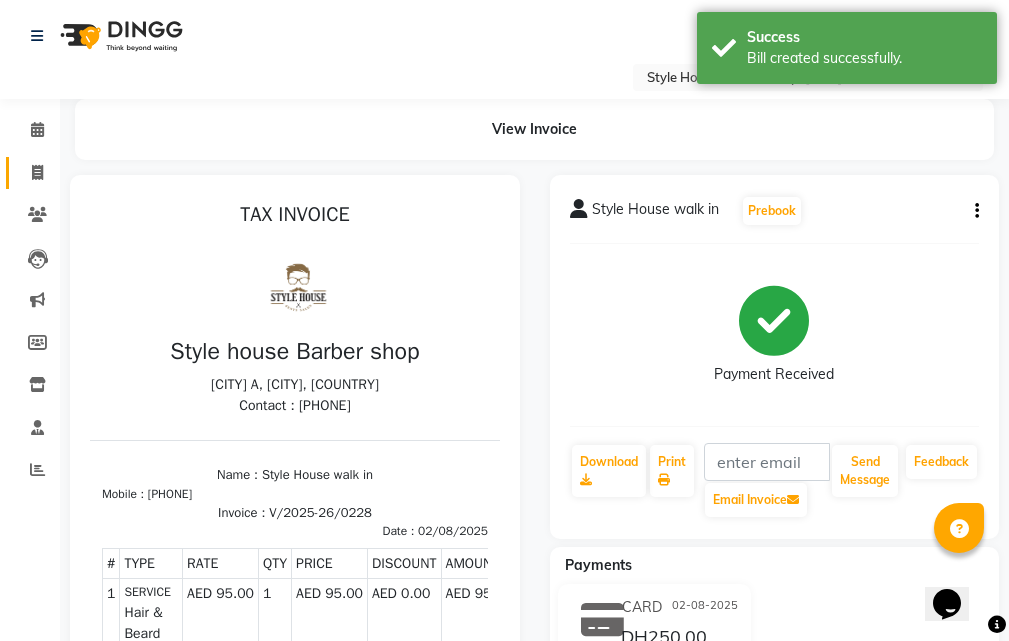 scroll, scrollTop: 0, scrollLeft: 0, axis: both 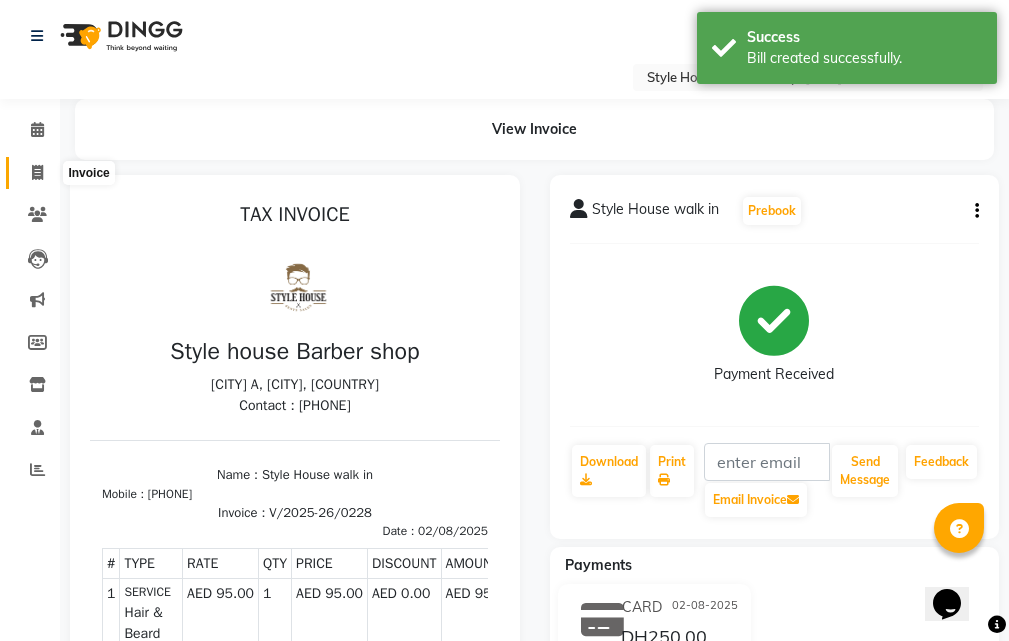 click 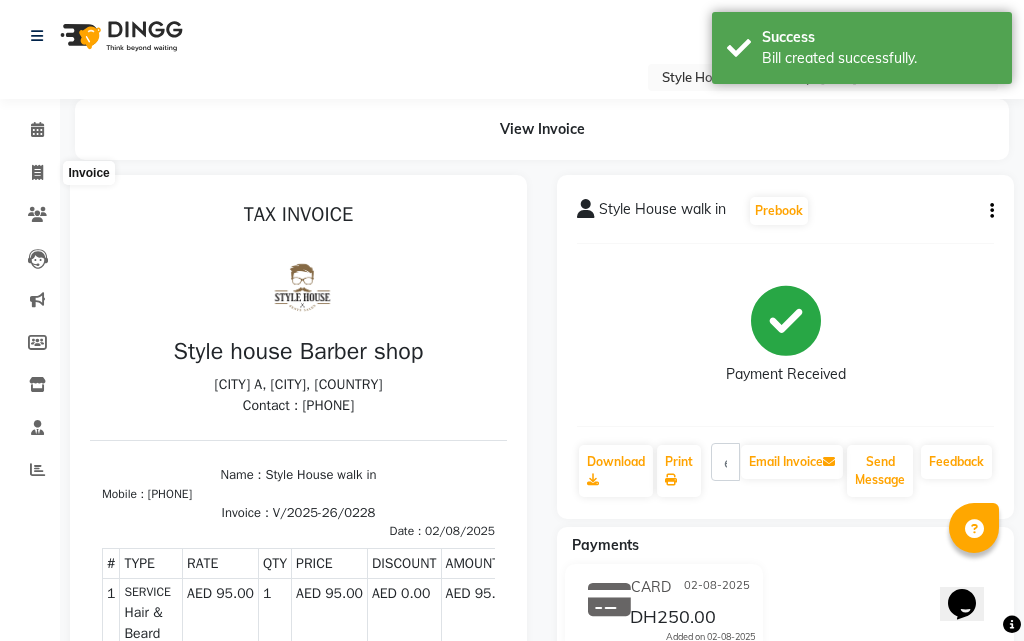 select on "8421" 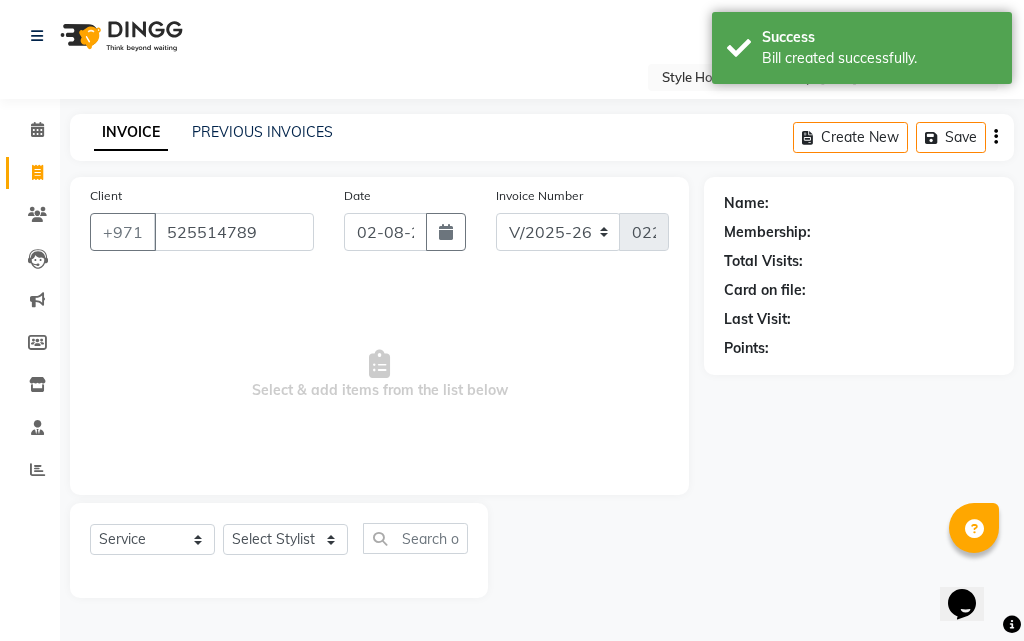 type on "525514789" 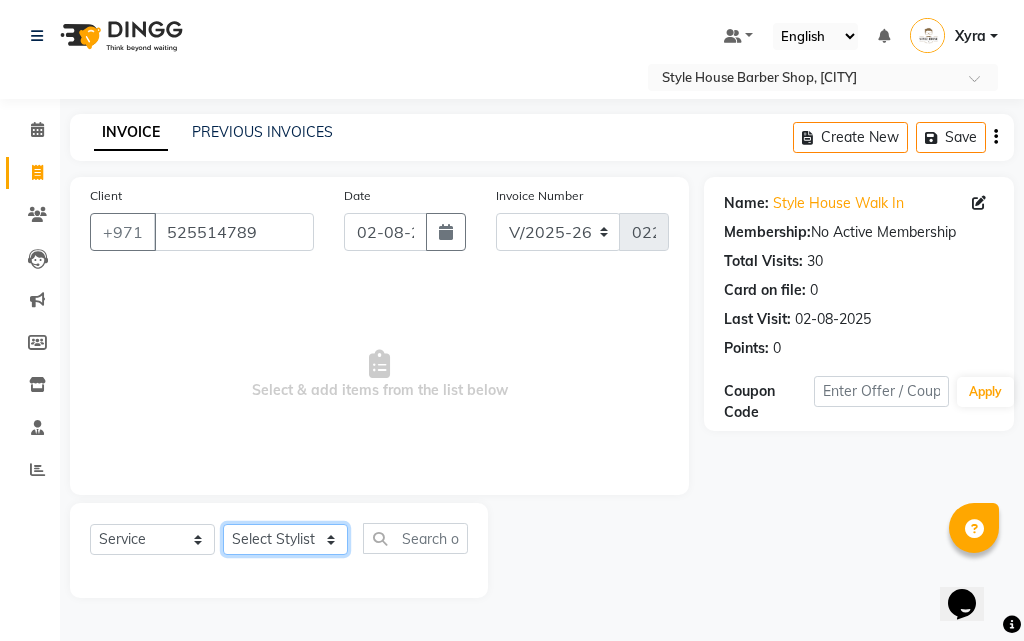 click on "Select Stylist [FIRST] [LAST] [FIRST] [LAST] [FIRST] [LAST] [FIRST] [LAST] [FIRST] [LAST] [FIRST] [LAST] [FIRST] [LAST] Xyra" 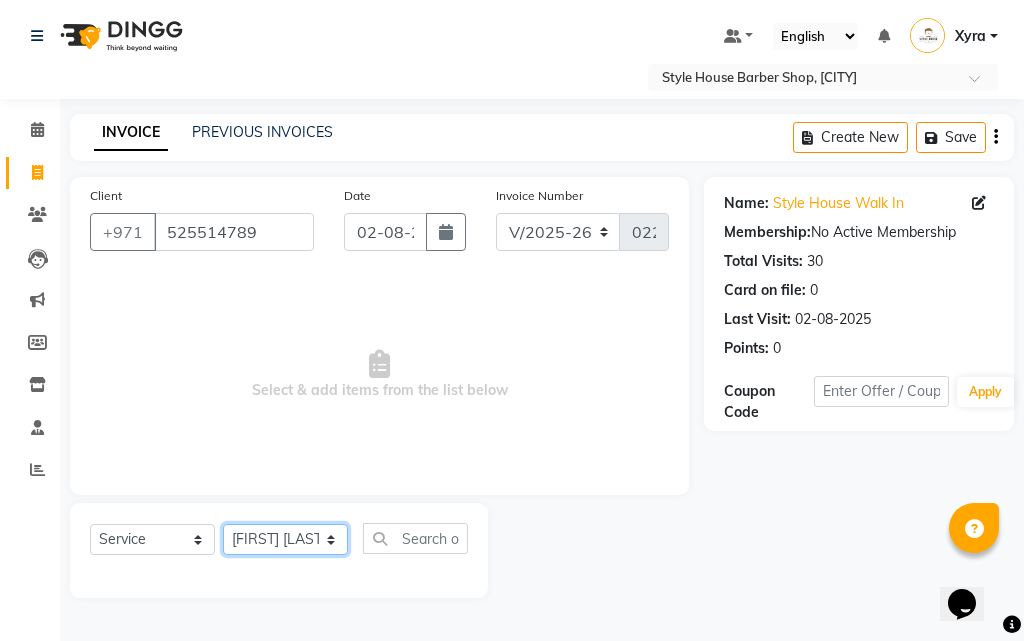 click on "Select Stylist [FIRST] [LAST] [FIRST] [LAST] [FIRST] [LAST] [FIRST] [LAST] [FIRST] [LAST] [FIRST] [LAST] [FIRST] [LAST] Xyra" 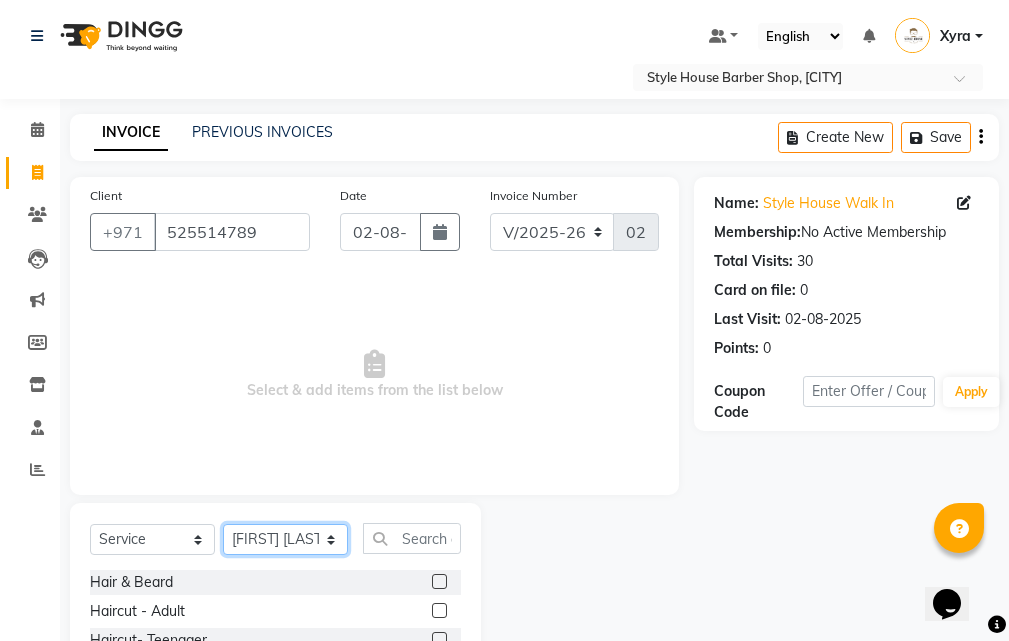scroll, scrollTop: 187, scrollLeft: 0, axis: vertical 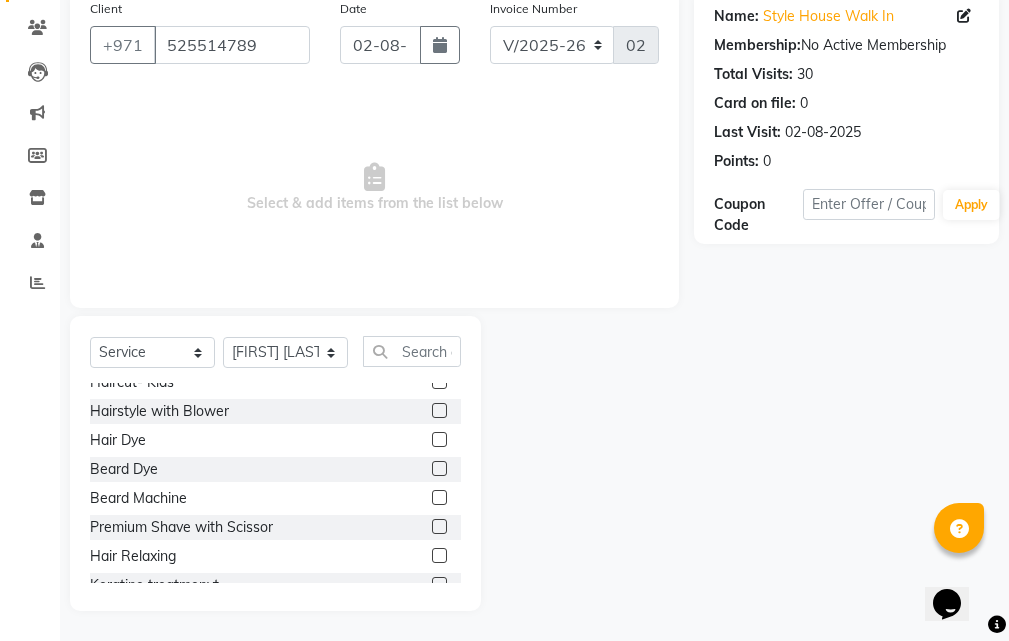 click 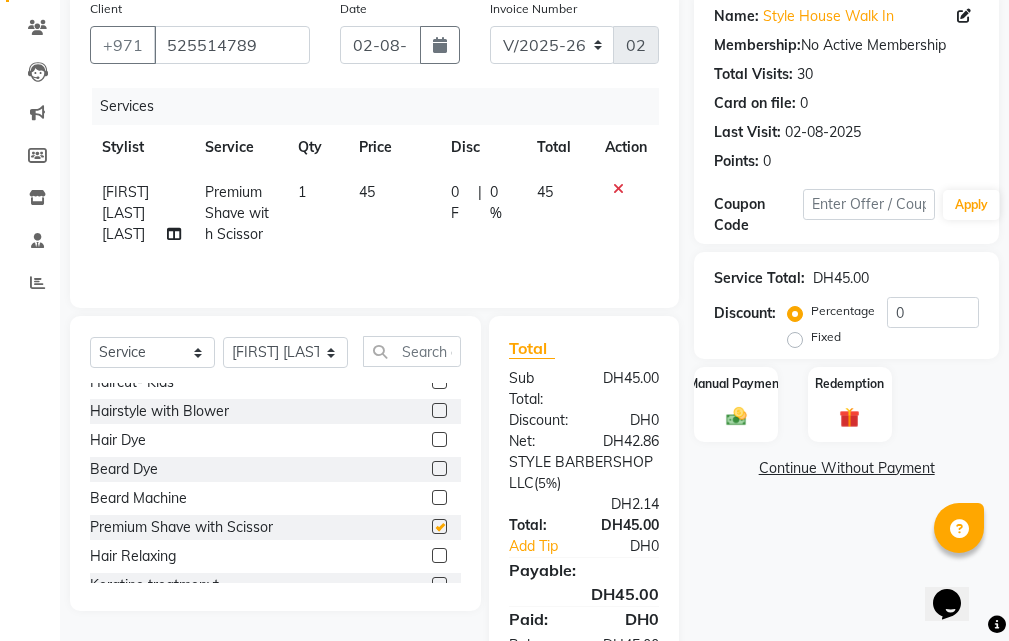checkbox on "false" 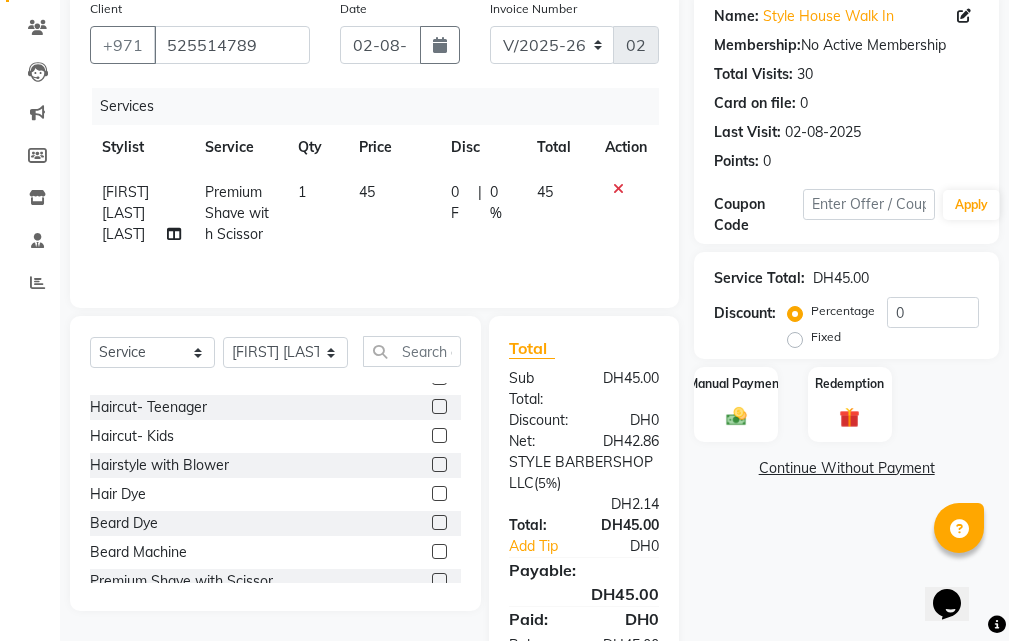 scroll, scrollTop: 0, scrollLeft: 0, axis: both 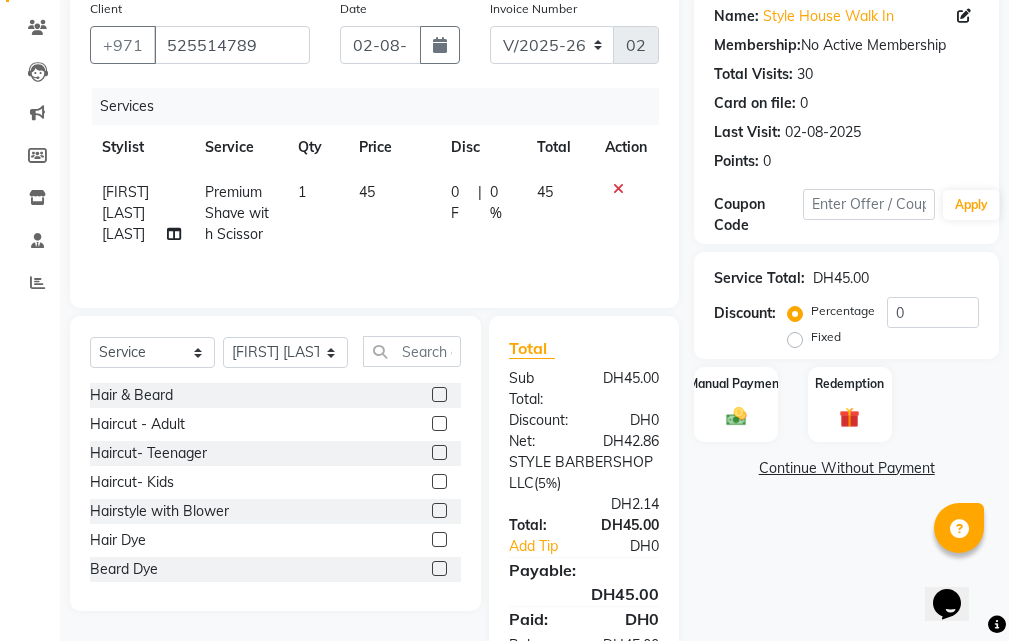 click 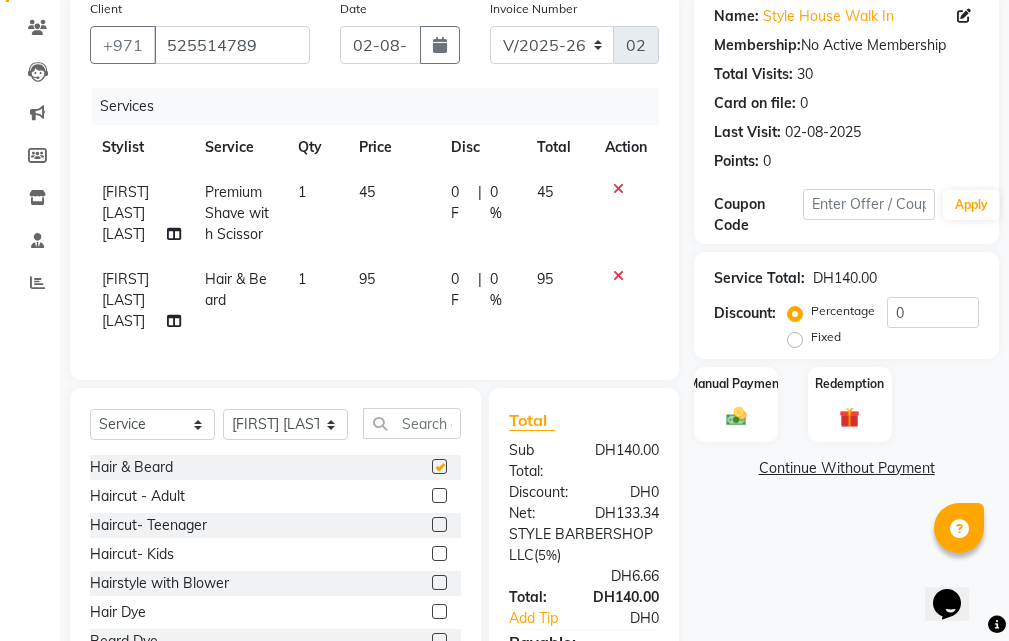 checkbox on "false" 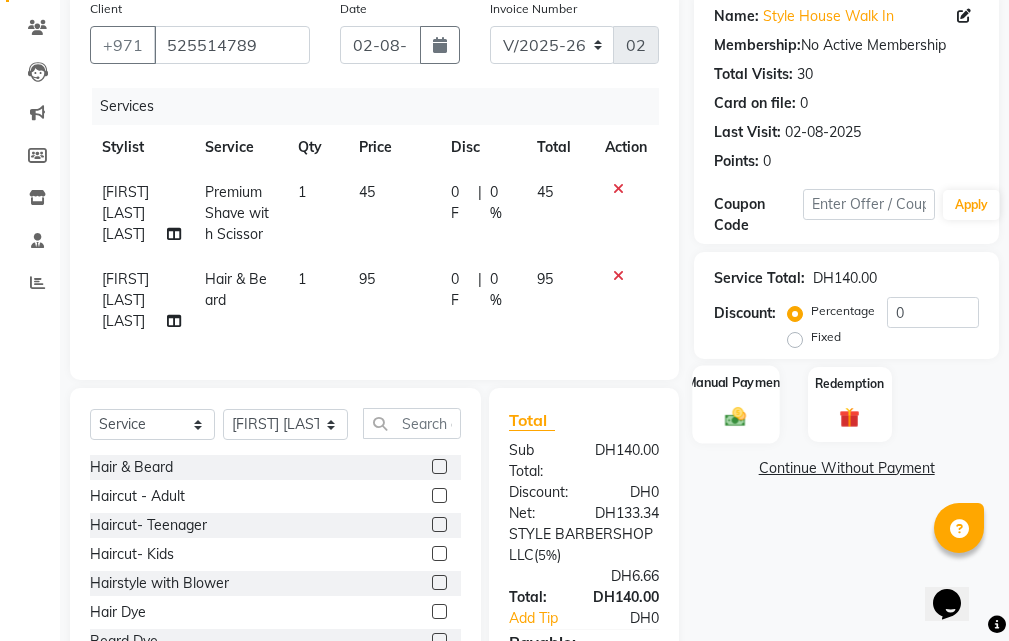click on "Manual Payment" 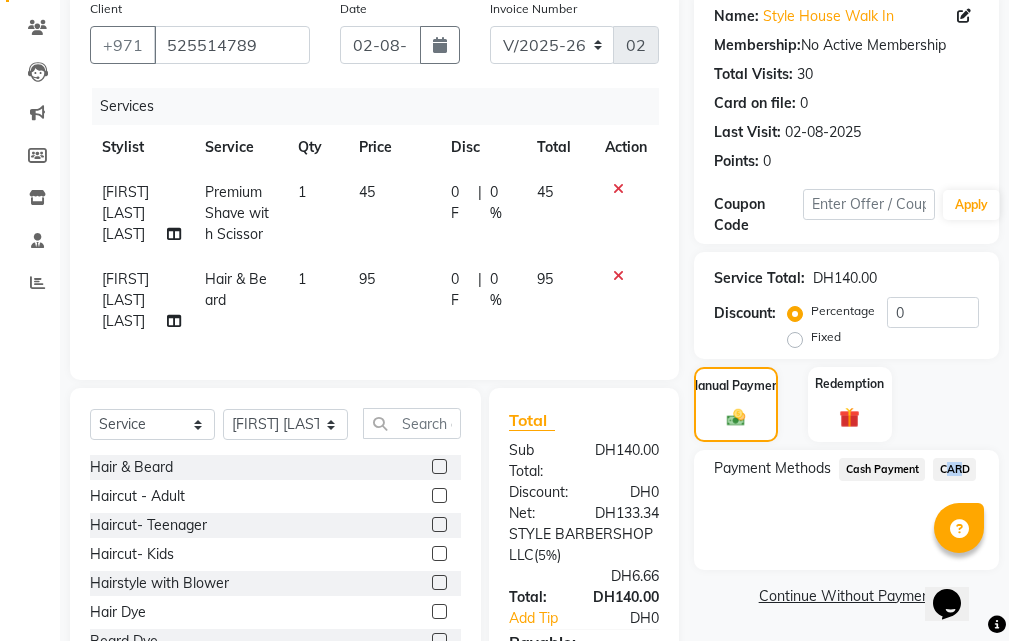 drag, startPoint x: 953, startPoint y: 466, endPoint x: 953, endPoint y: 447, distance: 19 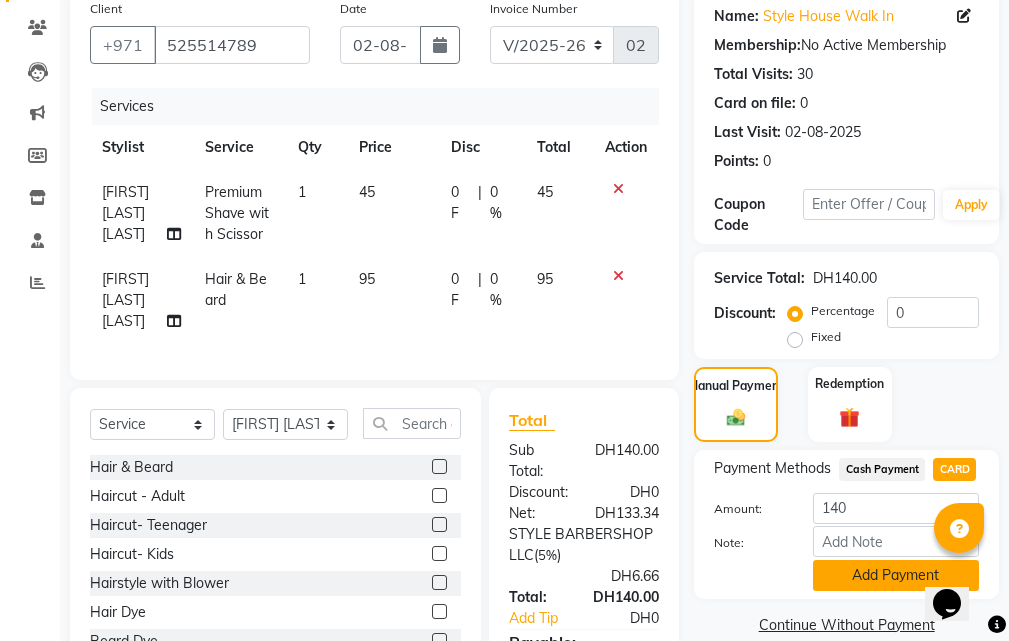 click on "Add Payment" 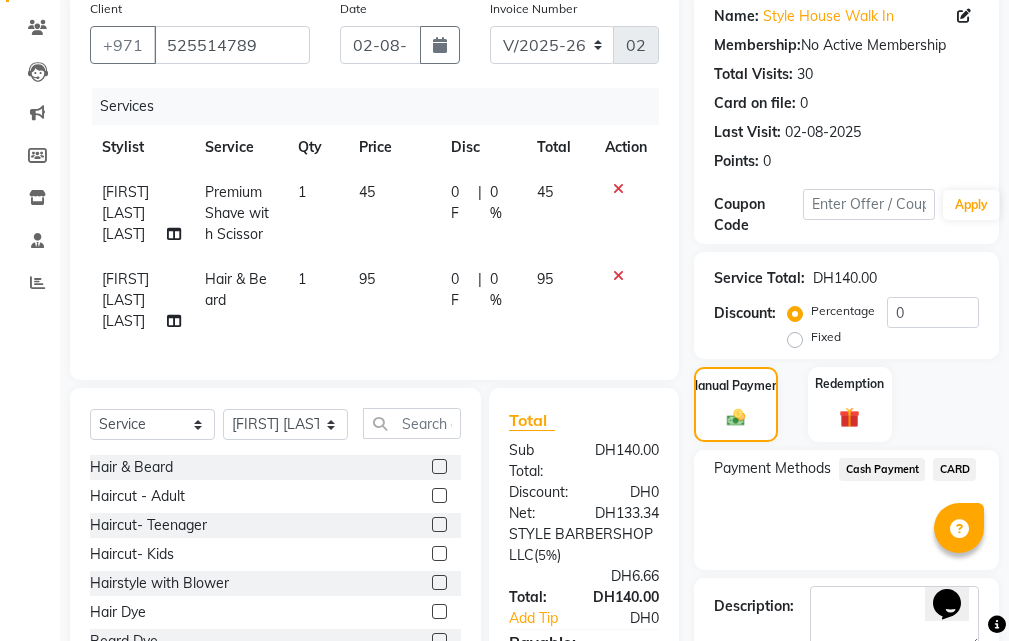 scroll, scrollTop: 387, scrollLeft: 0, axis: vertical 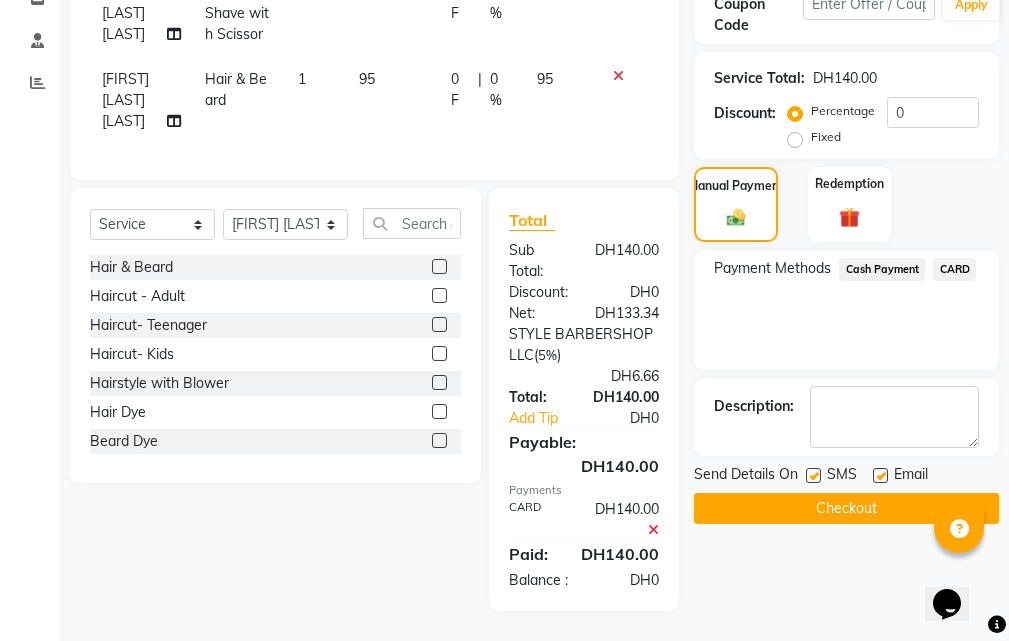 click on "Checkout" 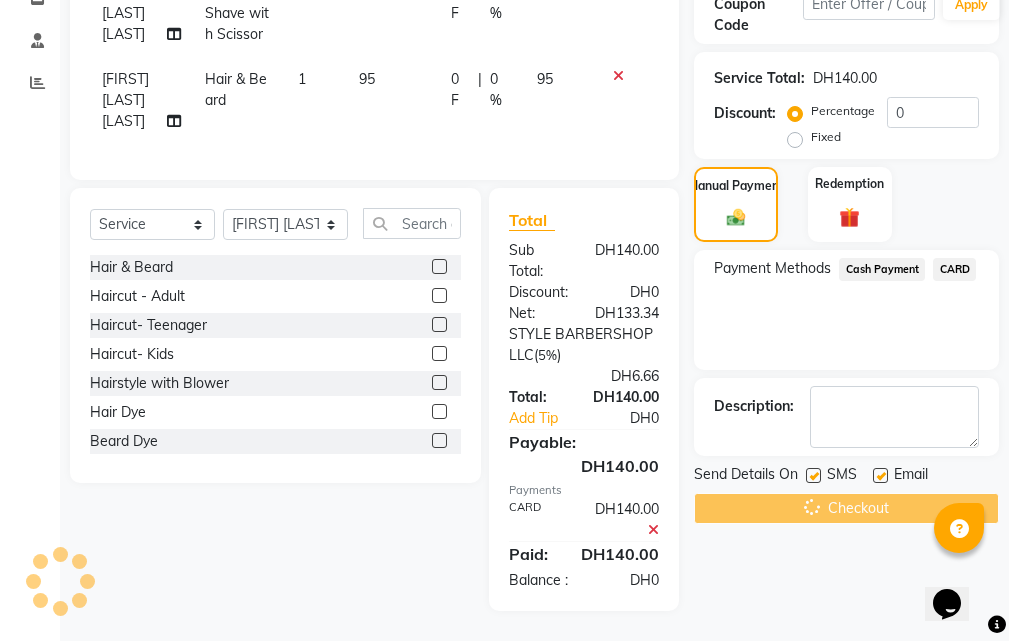 click on "Checkout" 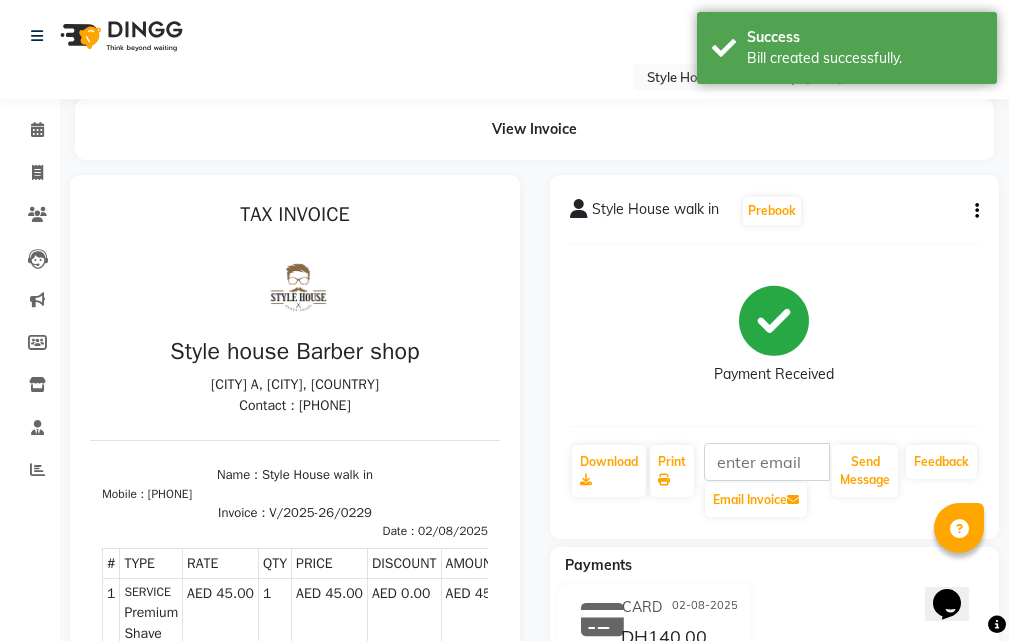 scroll, scrollTop: 0, scrollLeft: 0, axis: both 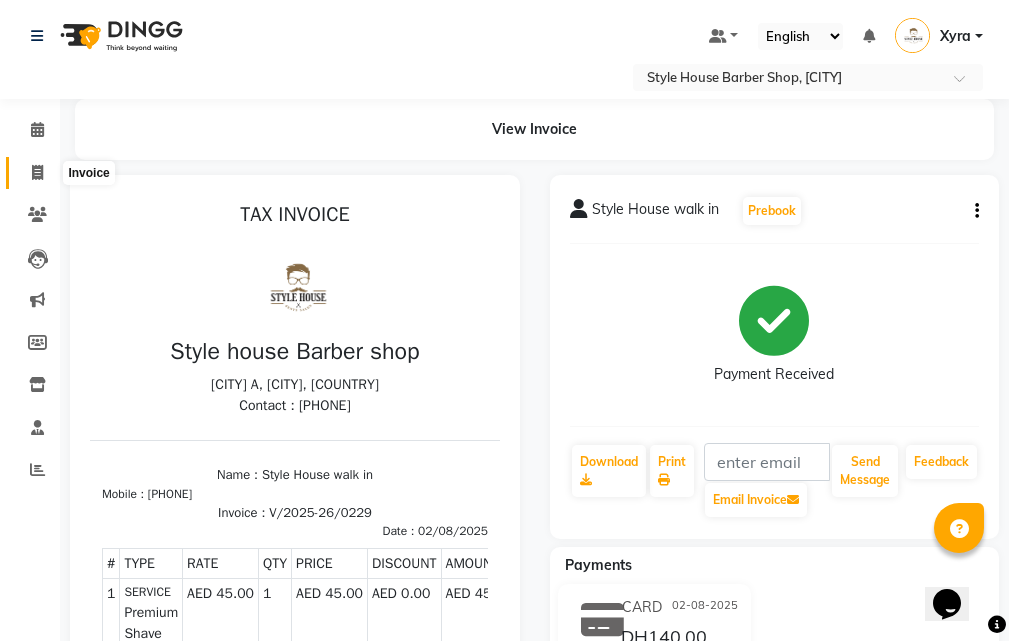 click 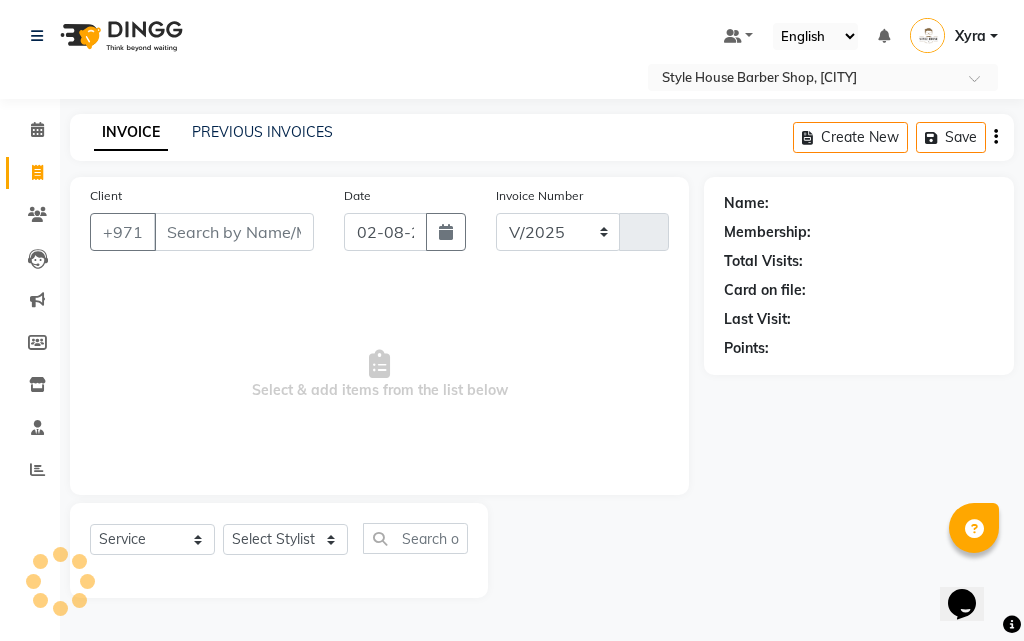 select on "8421" 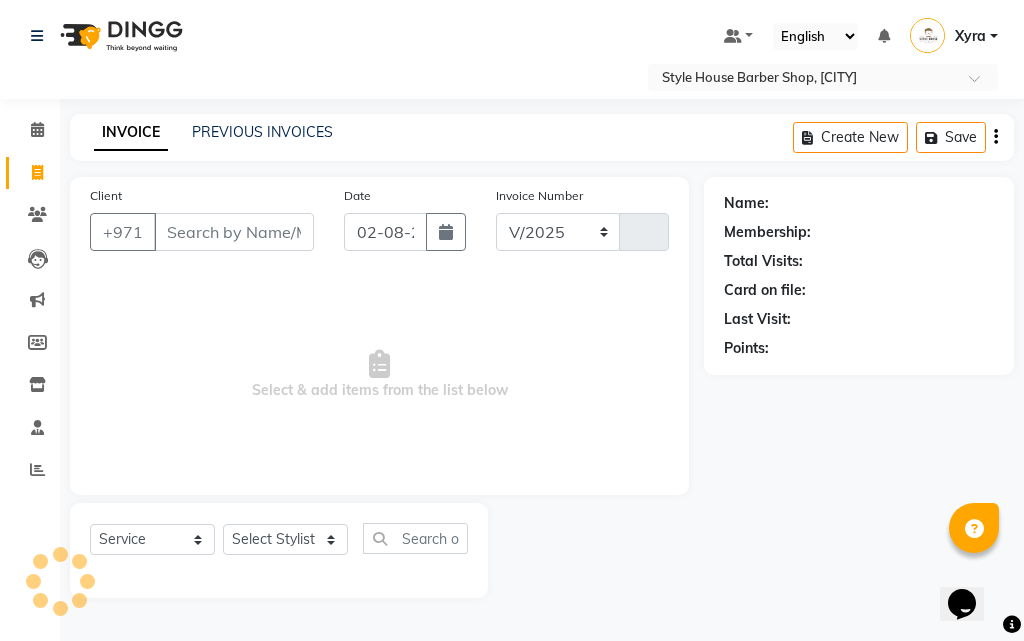 type on "0230" 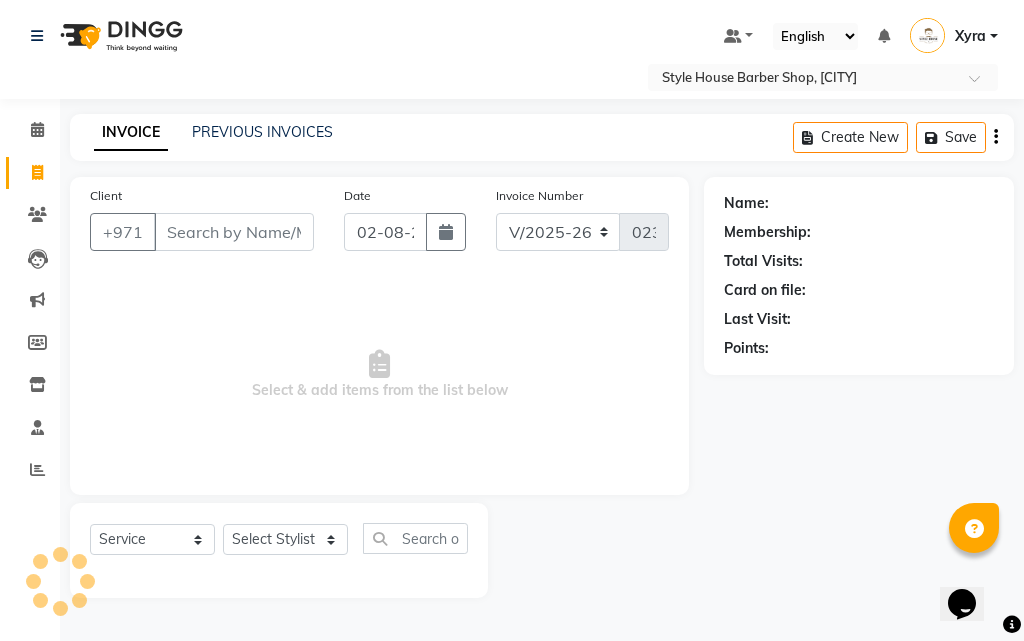 click on "Client" at bounding box center [234, 232] 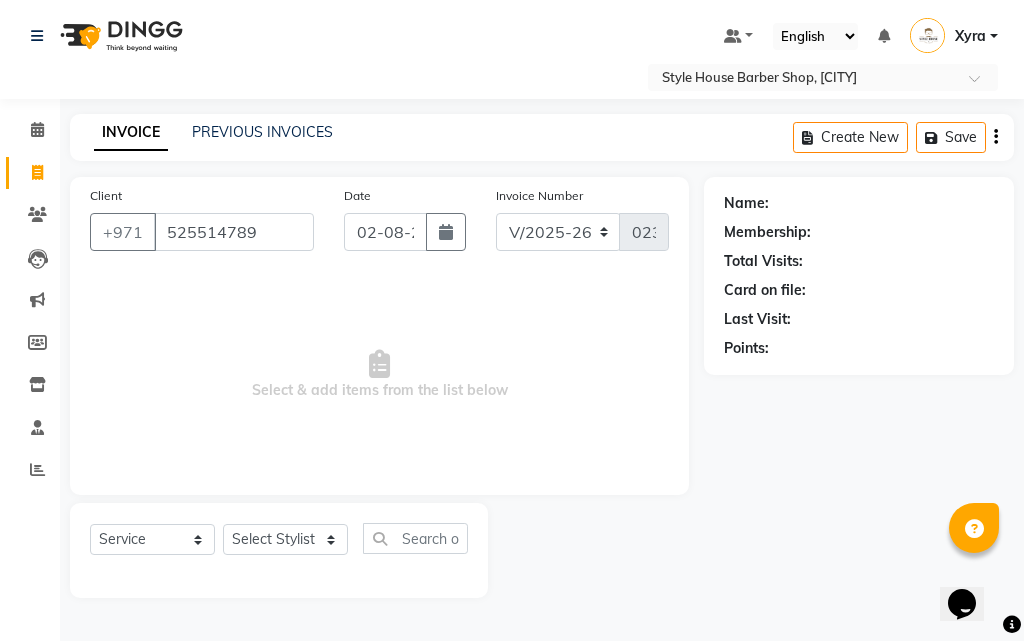 type on "525514789" 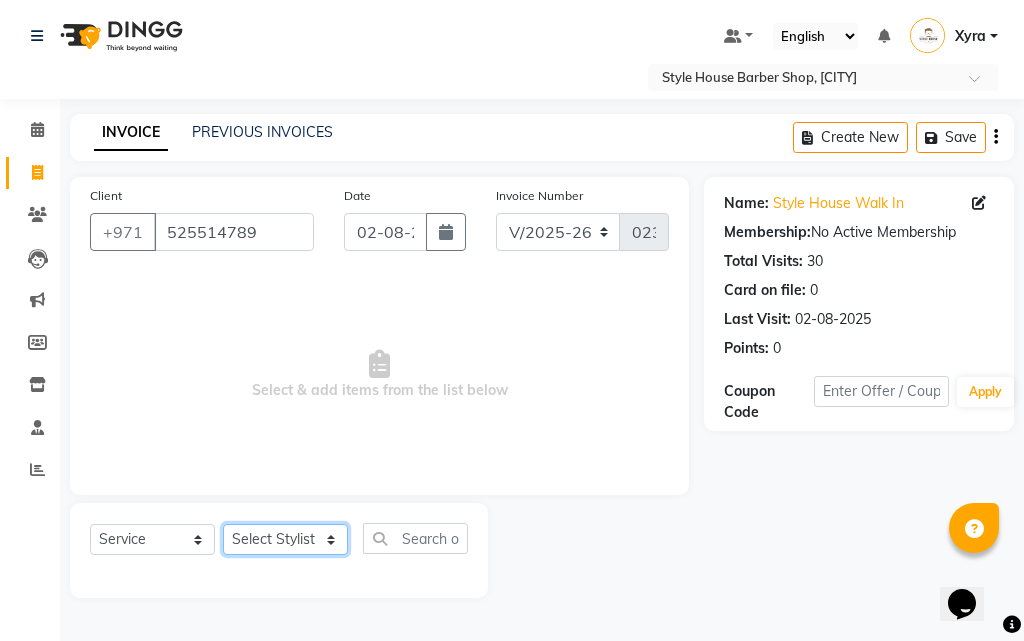 click on "Select Stylist [FIRST] [LAST] [FIRST] [LAST] [FIRST] [LAST] [FIRST] [LAST] [FIRST] [LAST] [FIRST] [LAST] [FIRST] [LAST] Xyra" 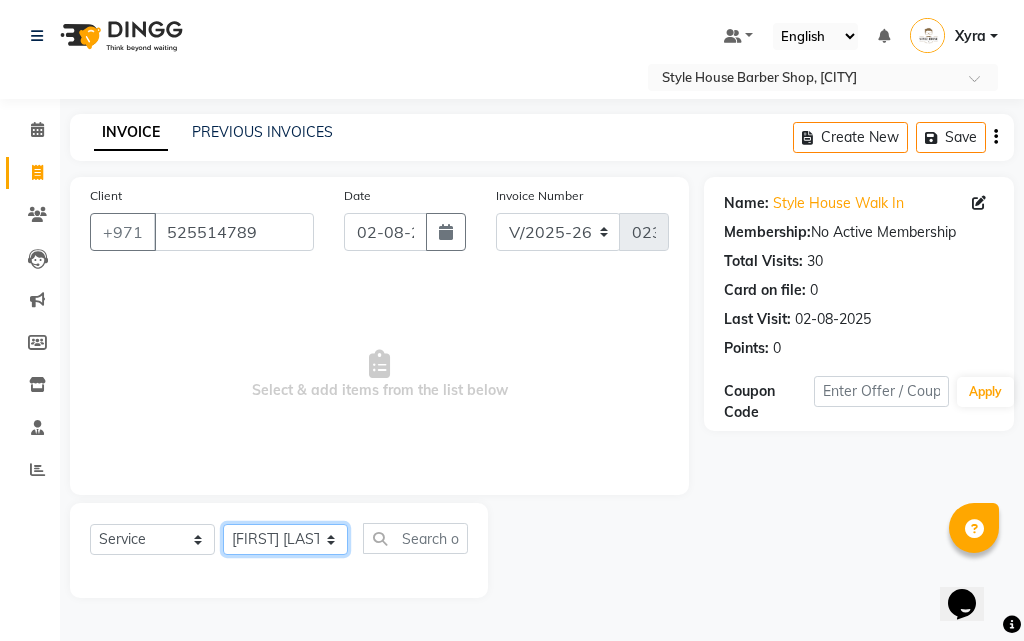 click on "Select Stylist [FIRST] [LAST] [FIRST] [LAST] [FIRST] [LAST] [FIRST] [LAST] [FIRST] [LAST] [FIRST] [LAST] [FIRST] [LAST] Xyra" 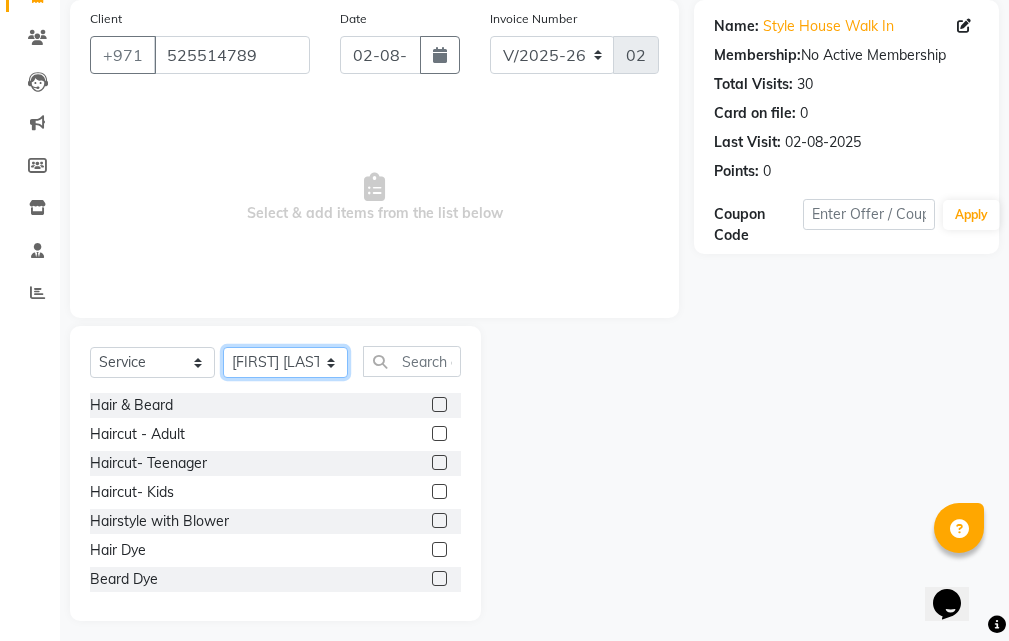 scroll, scrollTop: 187, scrollLeft: 0, axis: vertical 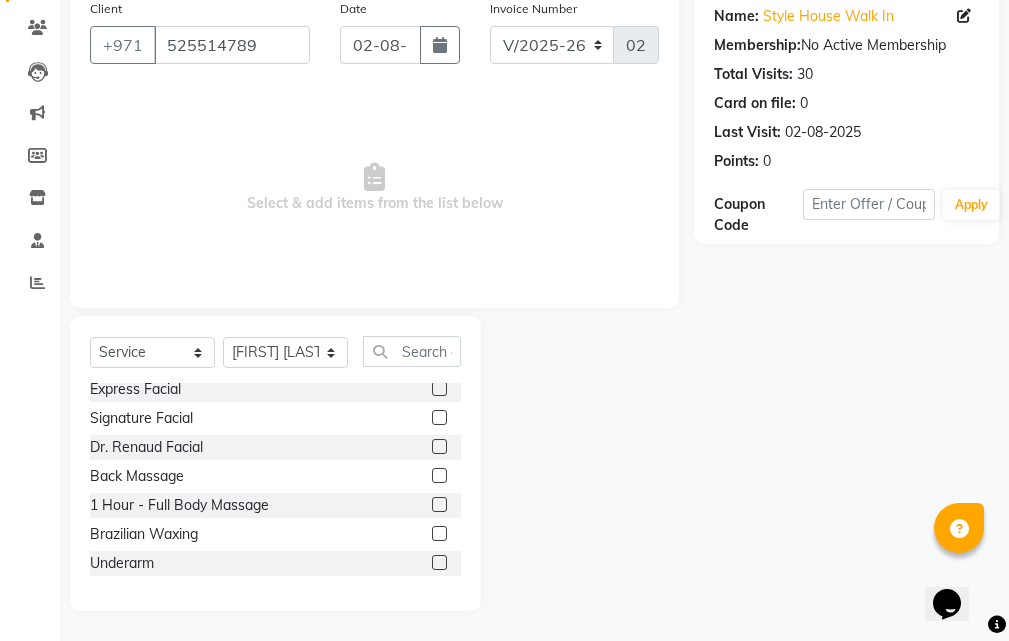 click 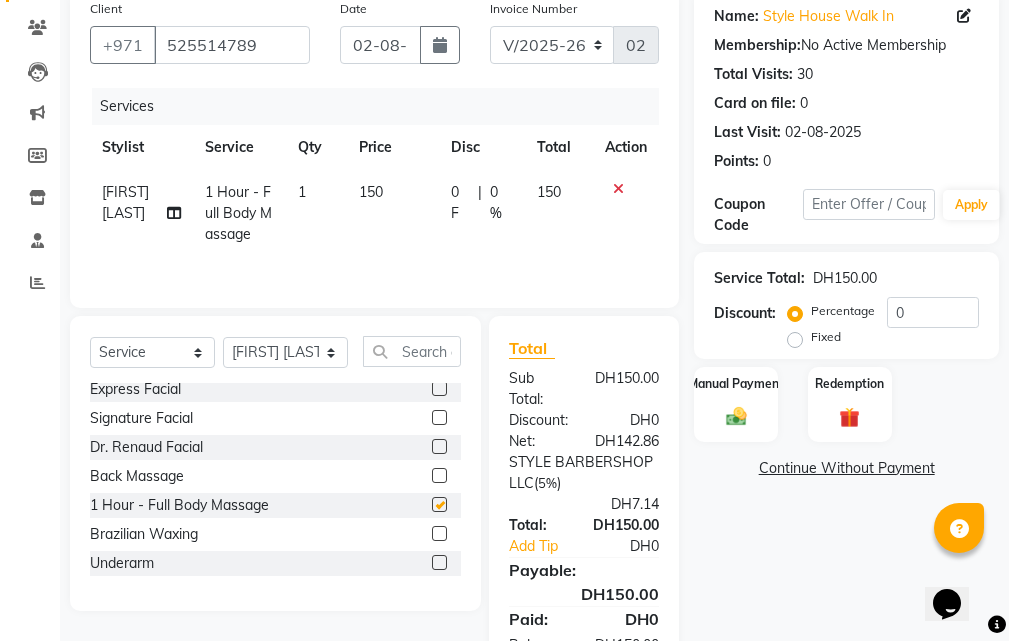 checkbox on "false" 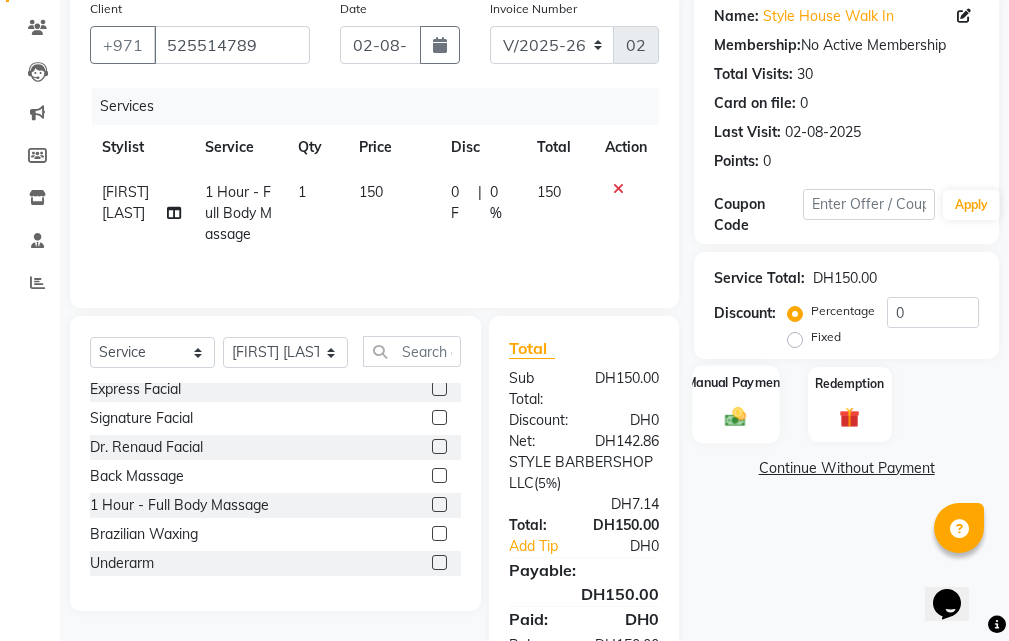 click on "Manual Payment" 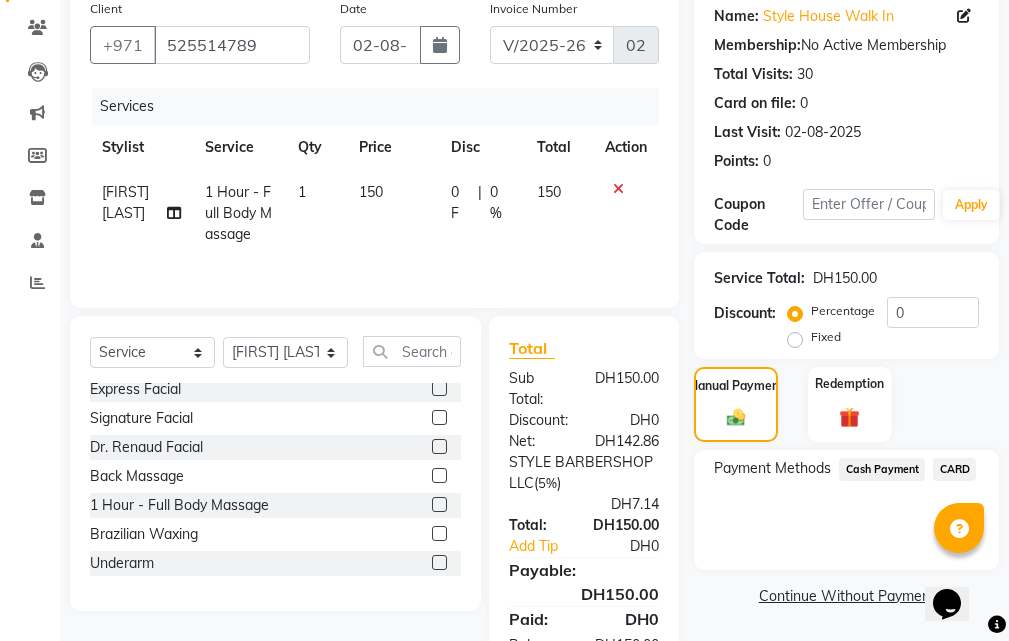 scroll, scrollTop: 273, scrollLeft: 0, axis: vertical 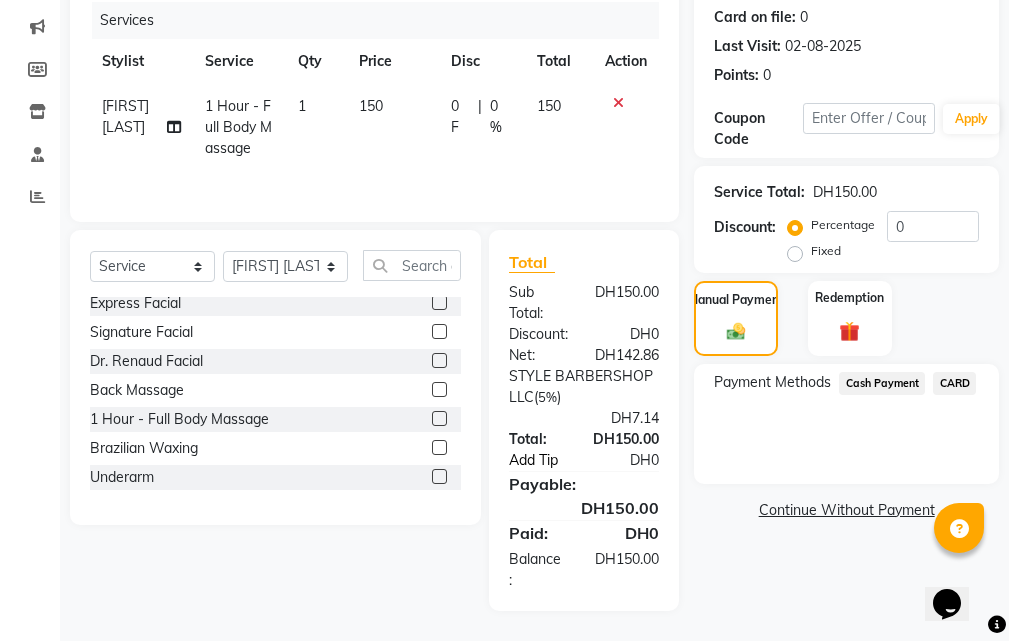 click on "Add Tip" 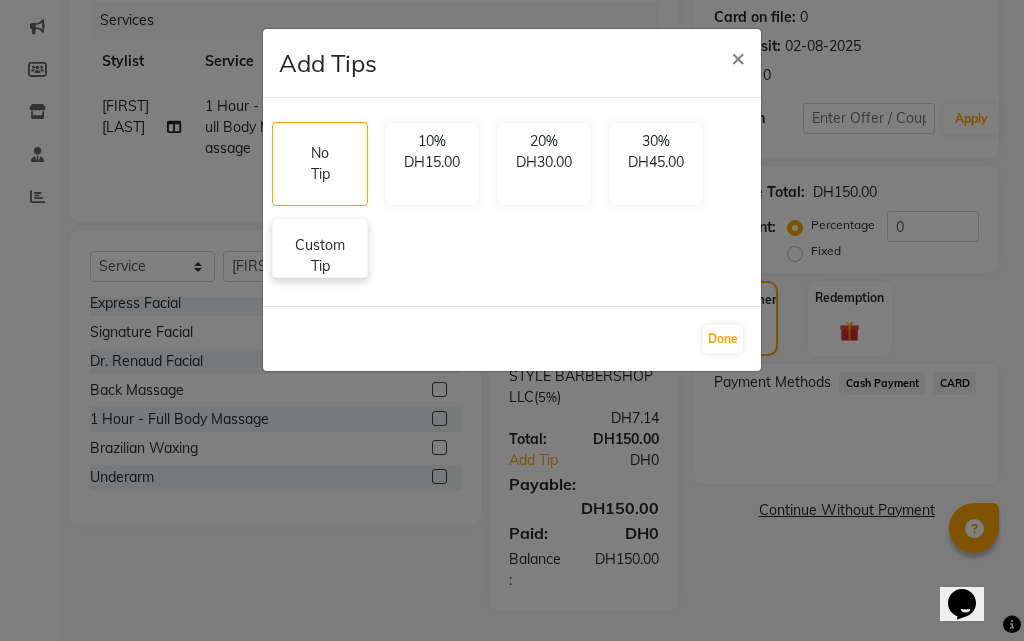 click on "Custom Tip" 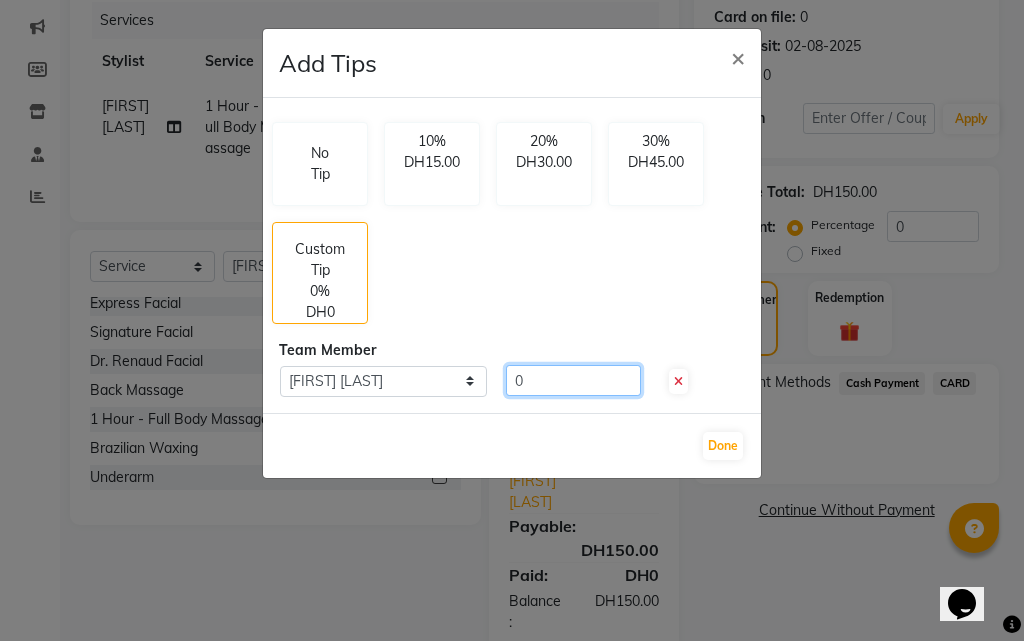click on "0" 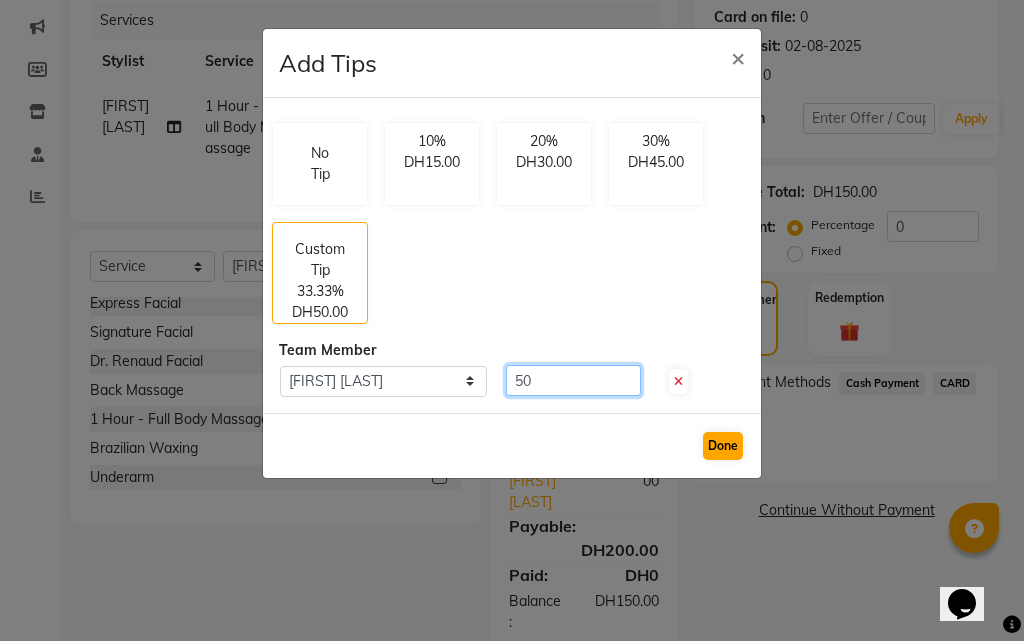 type on "50" 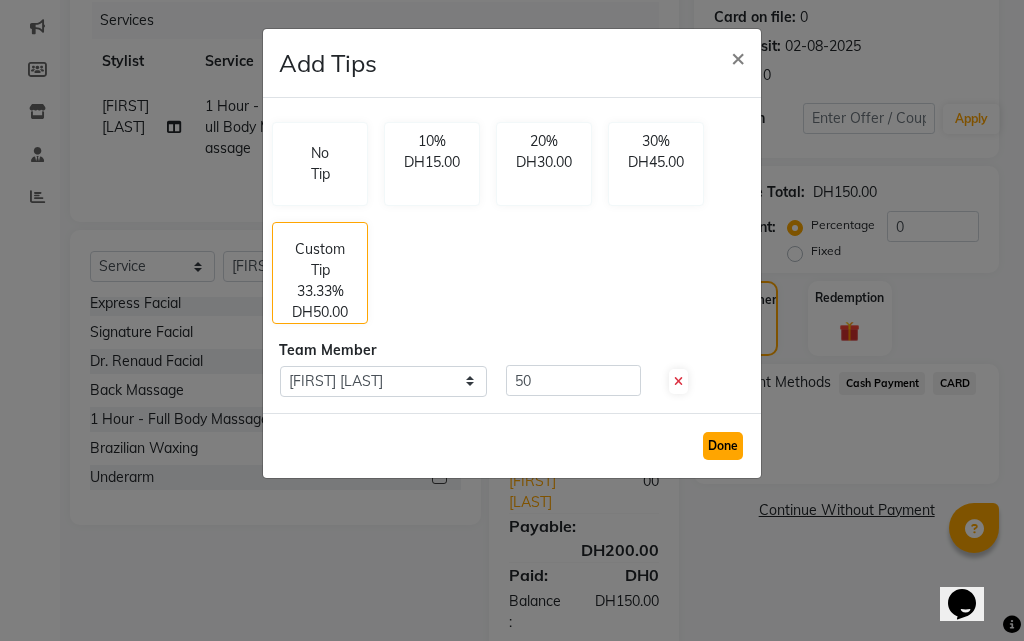click on "Done" 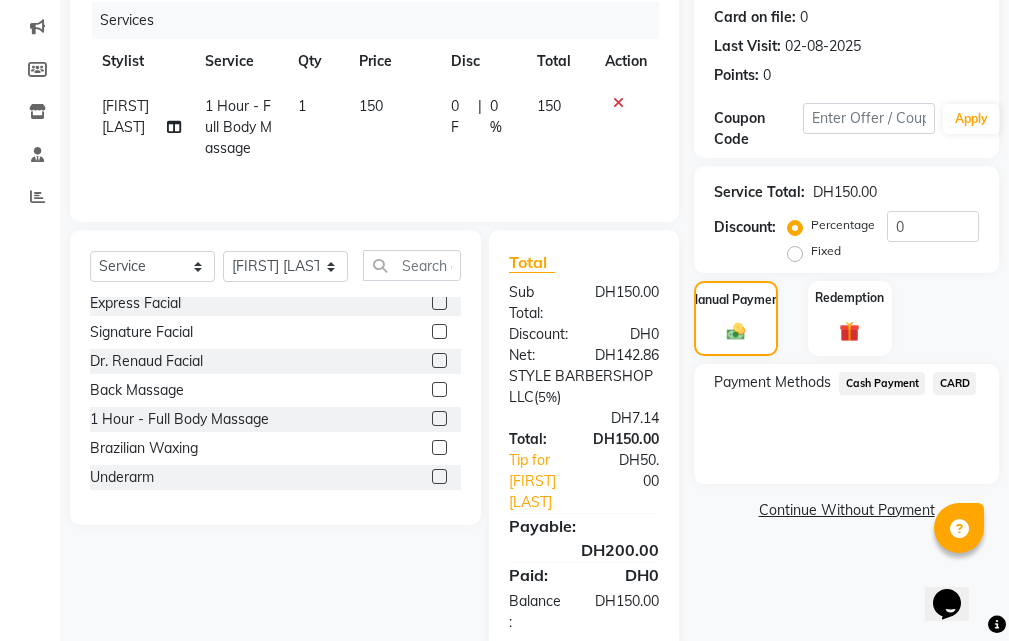 click on "CARD" 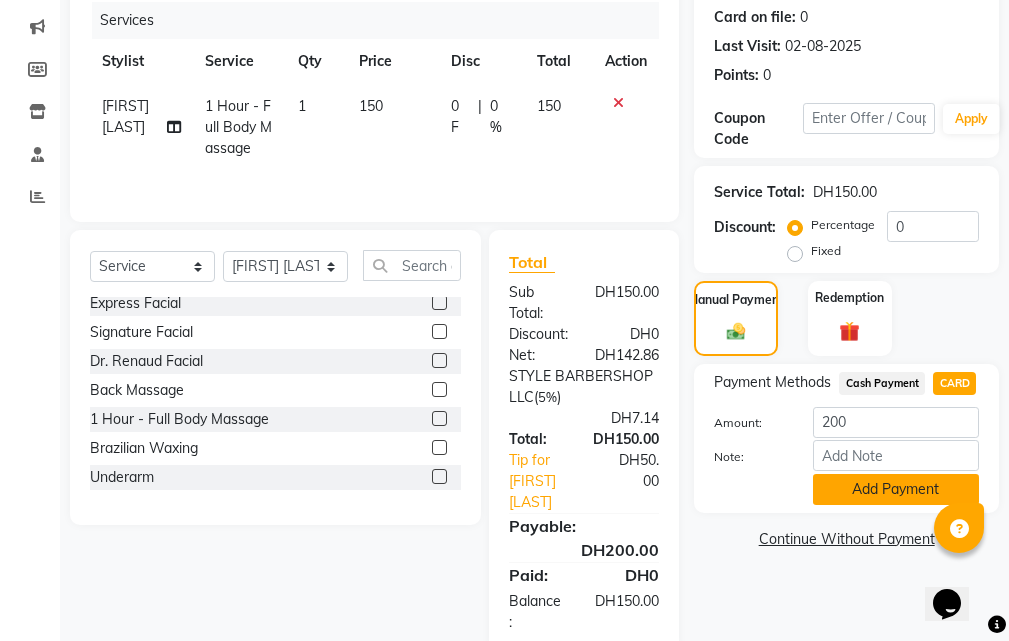 click on "Add Payment" 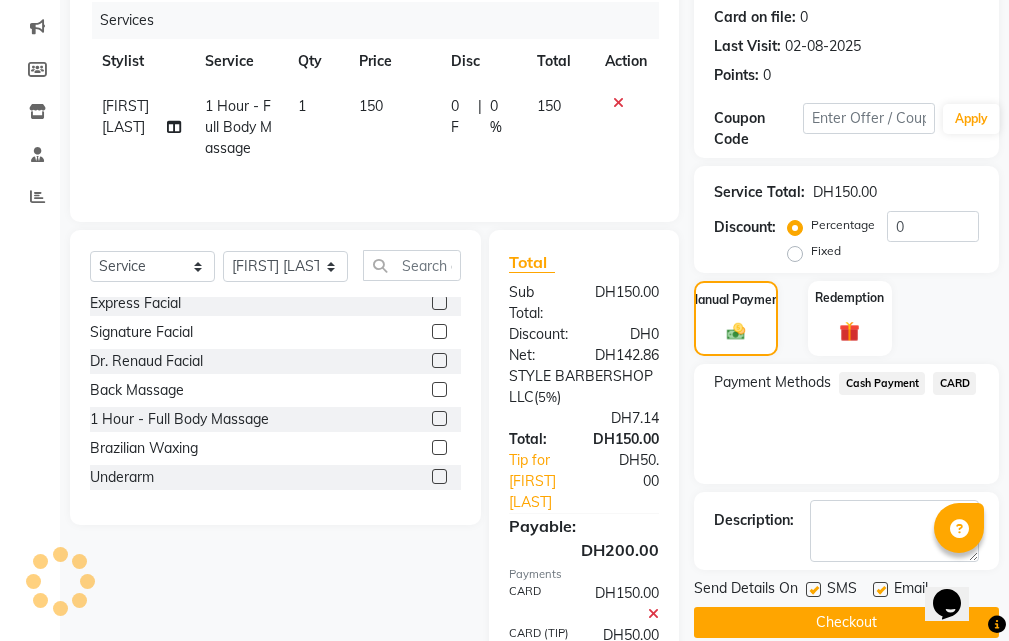 scroll, scrollTop: 420, scrollLeft: 0, axis: vertical 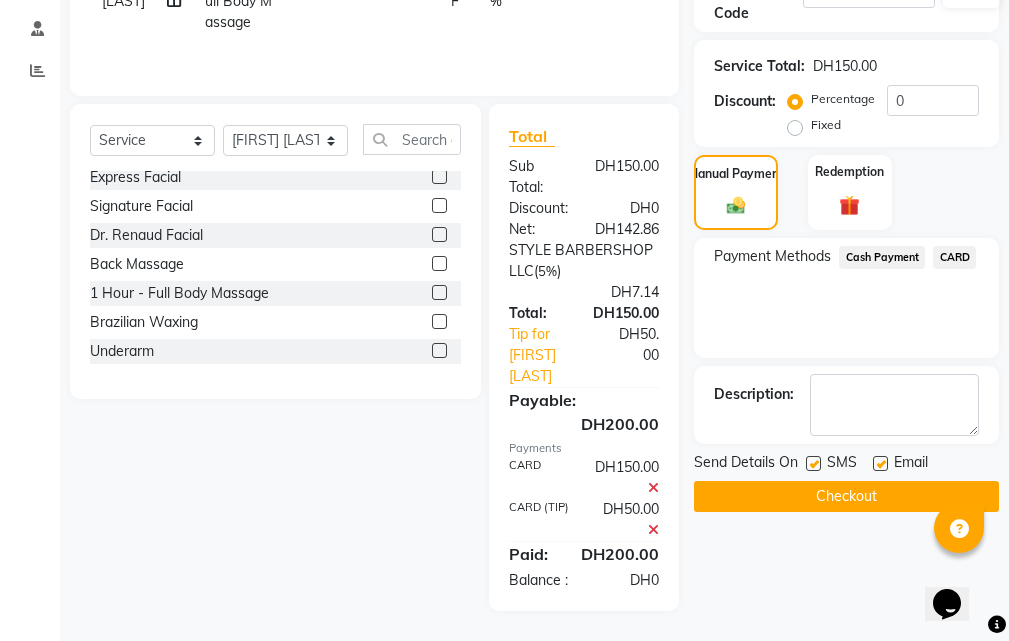click on "Checkout" 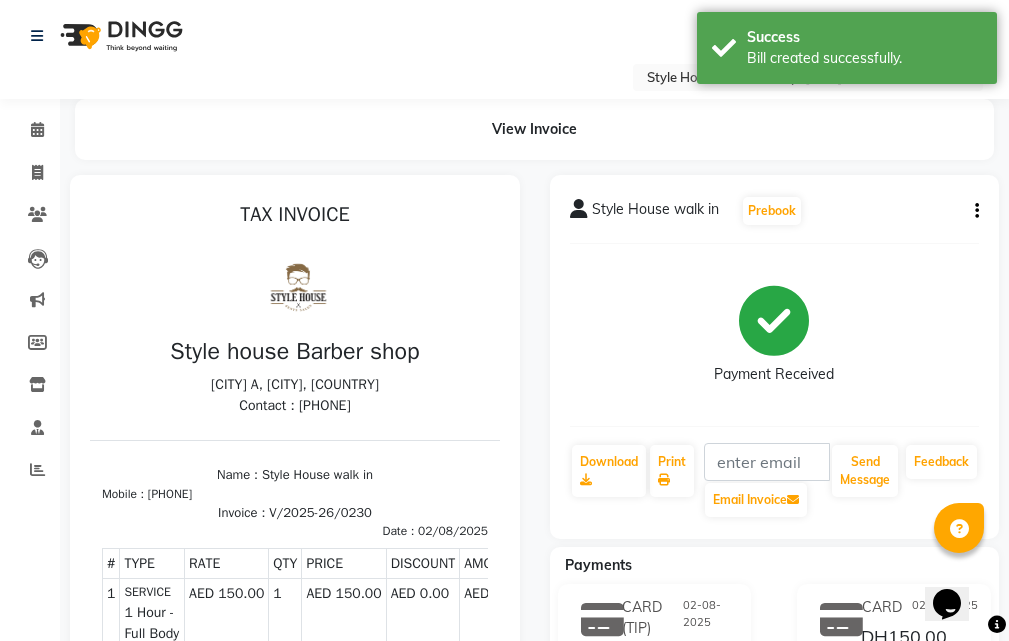 scroll, scrollTop: 0, scrollLeft: 0, axis: both 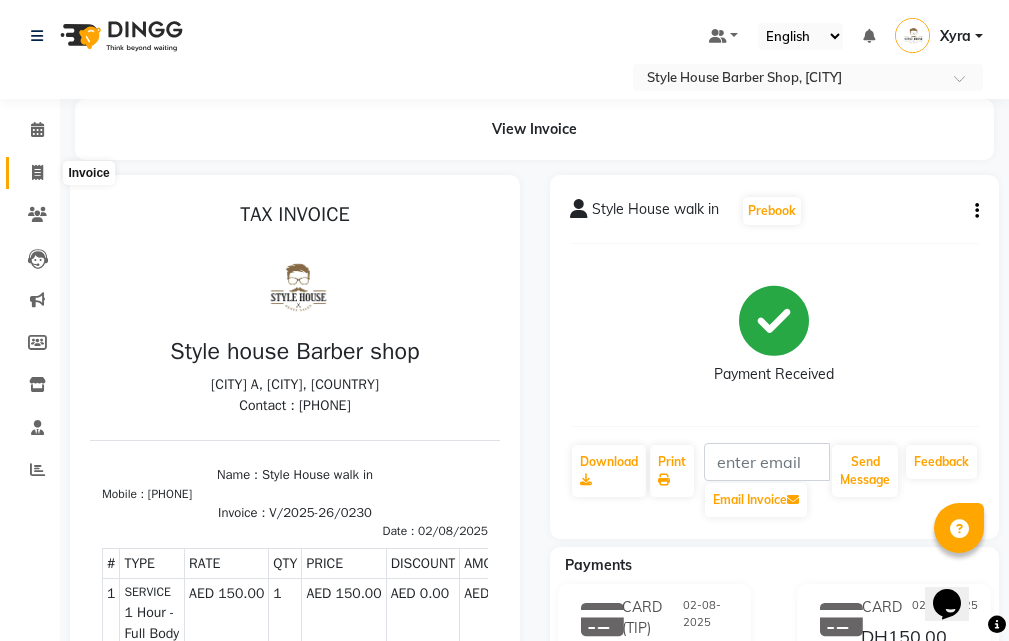 click 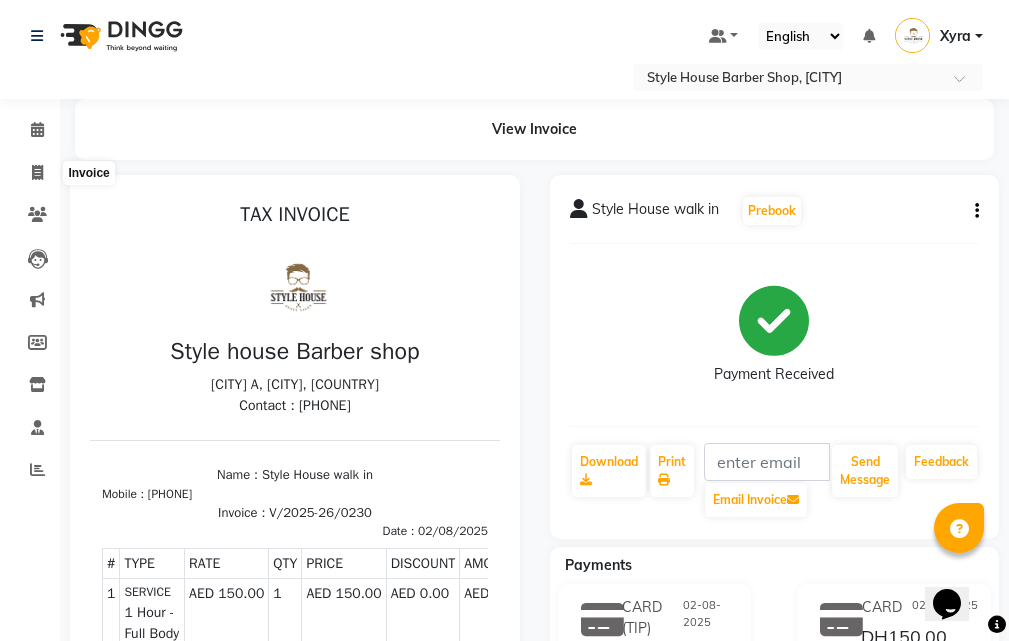 select on "service" 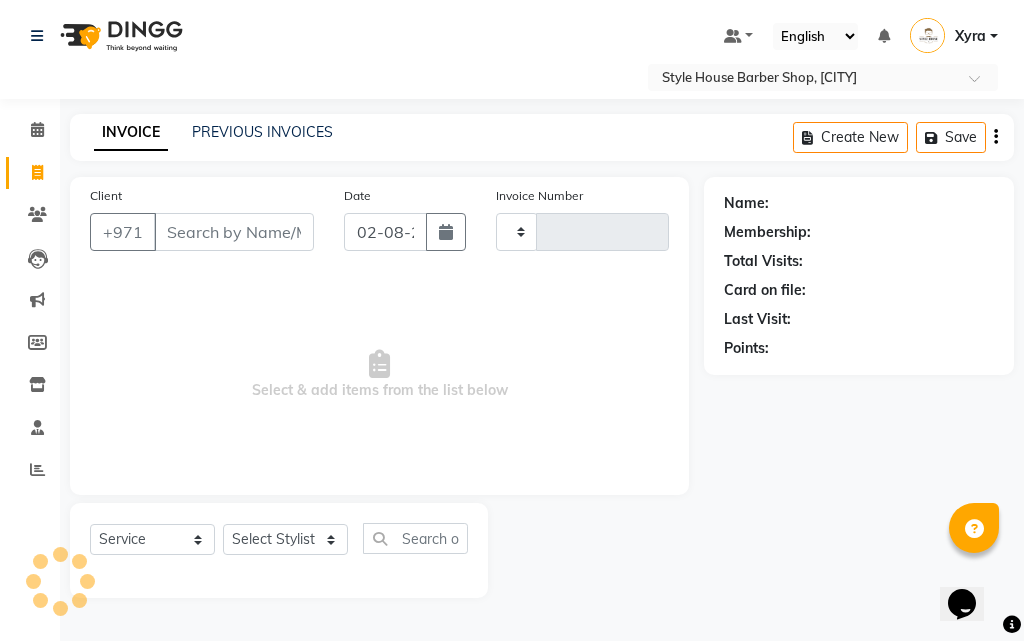 type on "0231" 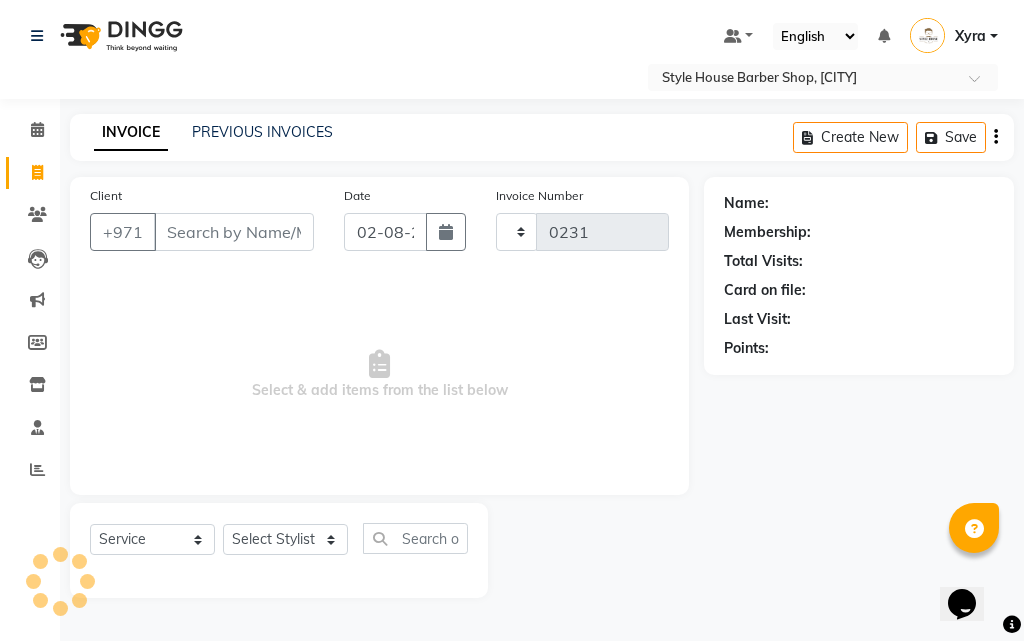 select on "8421" 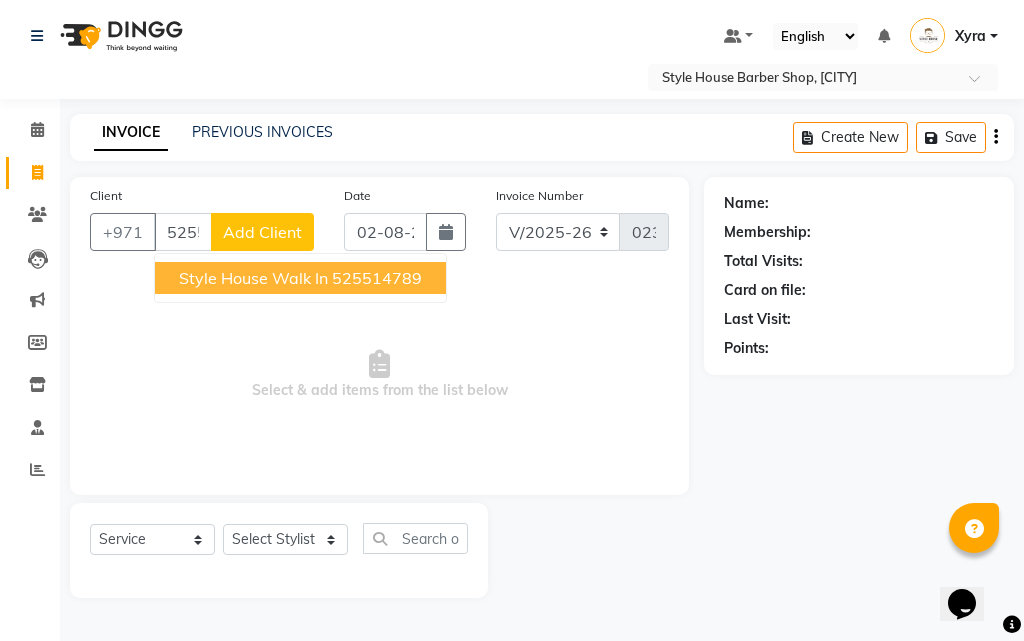 type on "525514789" 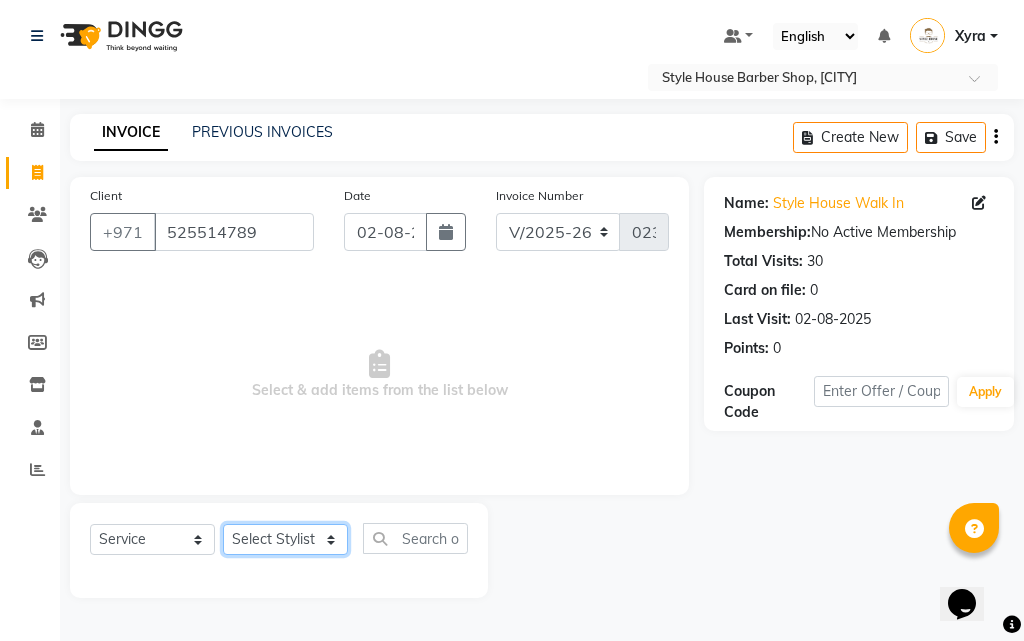click on "Select Stylist [FIRST] [LAST] [FIRST] [LAST] [FIRST] [LAST] [FIRST] [LAST] [FIRST] [LAST] [FIRST] [LAST] [FIRST] [LAST] Xyra" 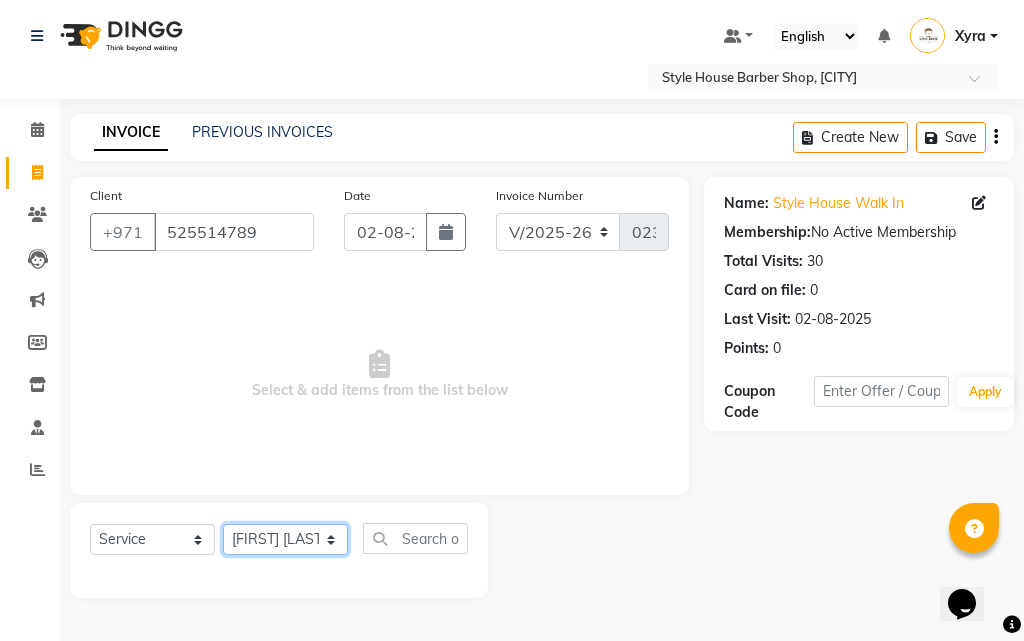 click on "Select Stylist [FIRST] [LAST] [FIRST] [LAST] [FIRST] [LAST] [FIRST] [LAST] [FIRST] [LAST] [FIRST] [LAST] [FIRST] [LAST] Xyra" 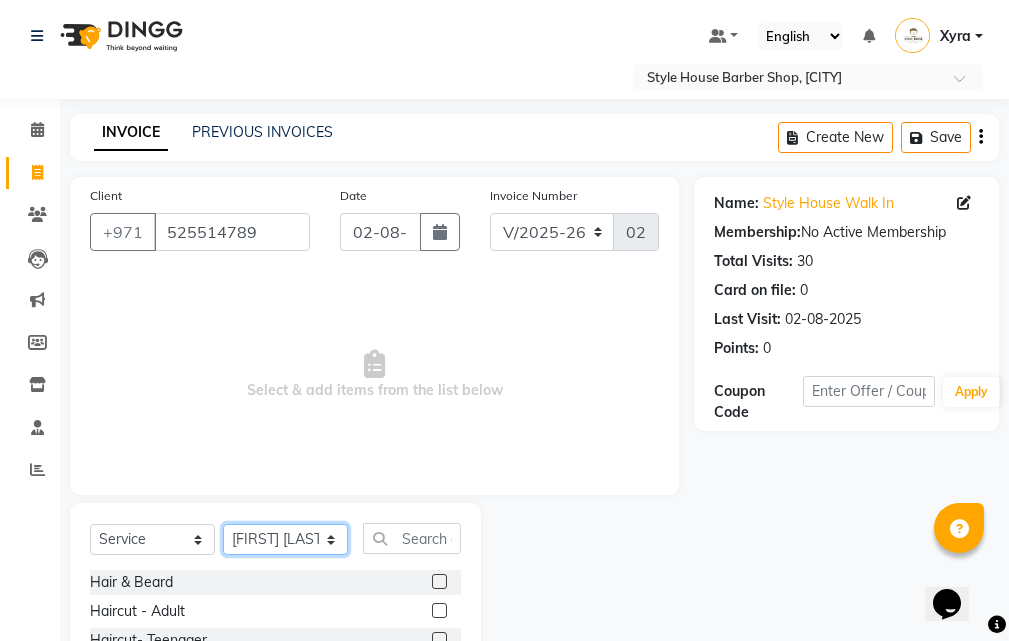 scroll, scrollTop: 187, scrollLeft: 0, axis: vertical 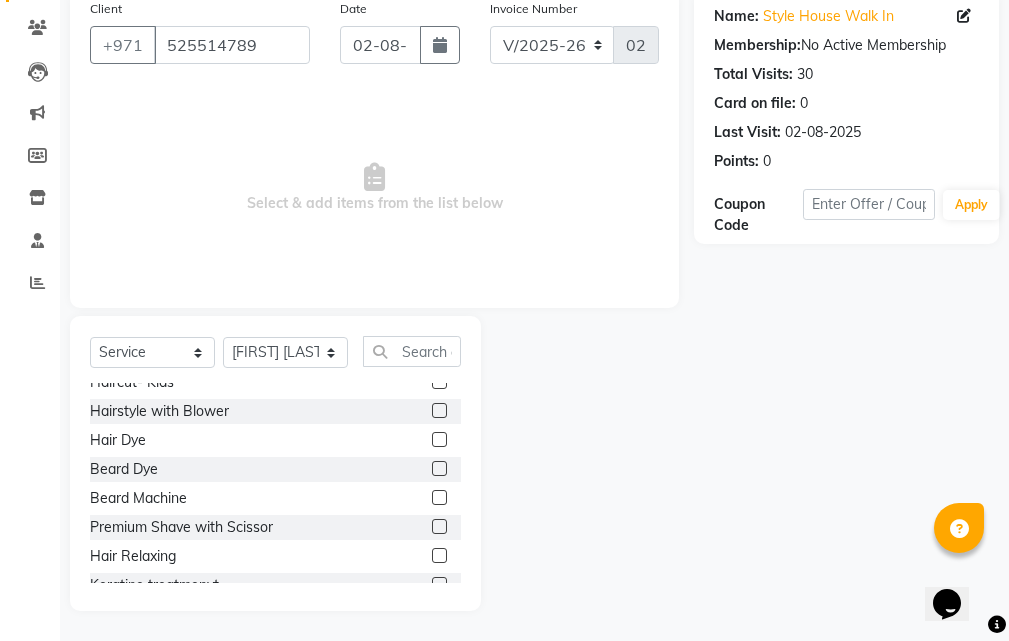 click 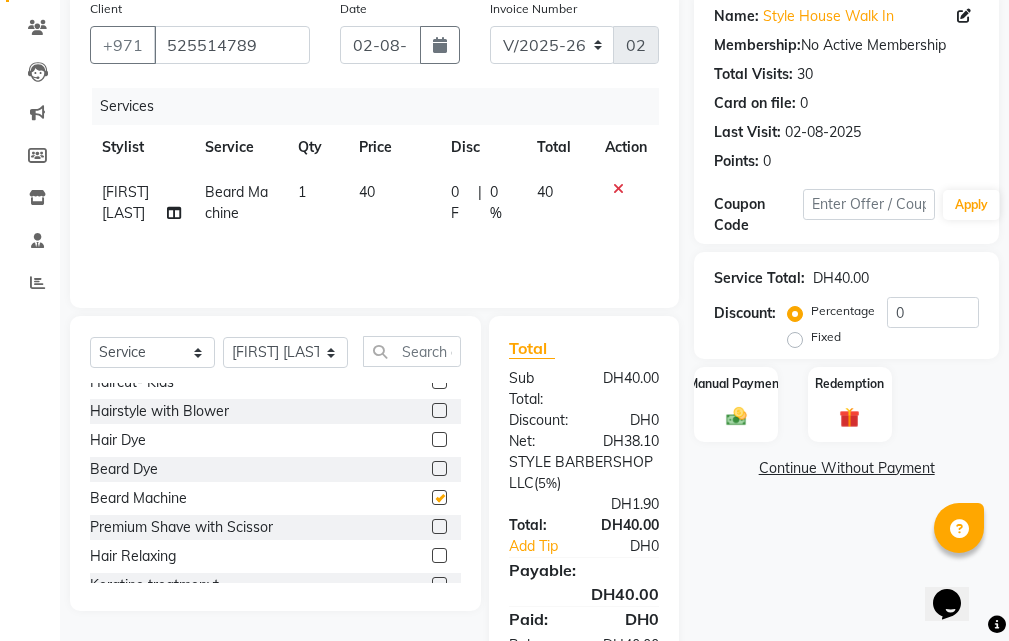 checkbox on "false" 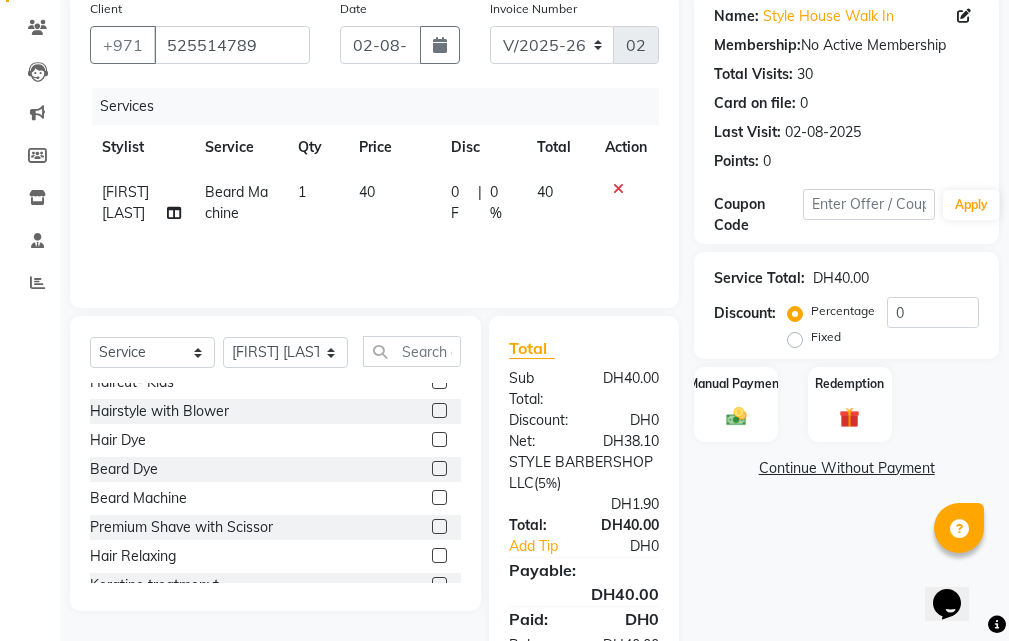 click 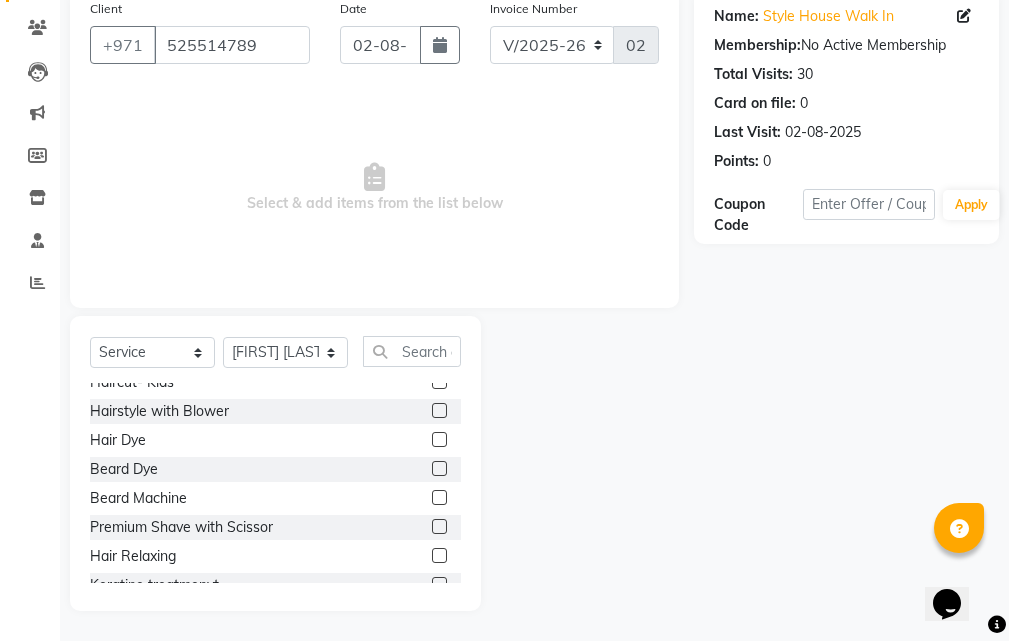 click 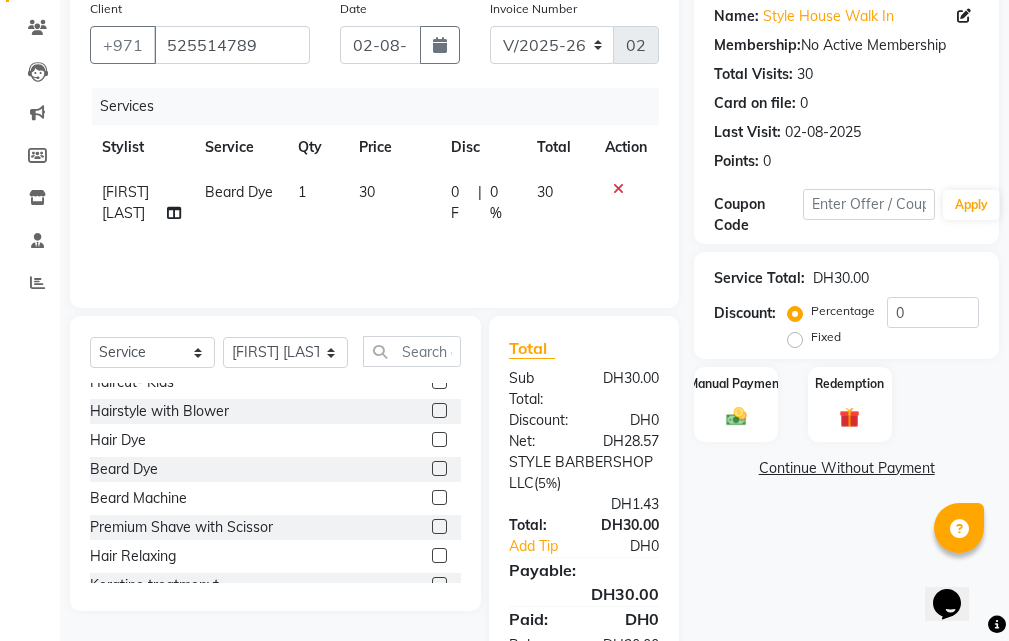 click 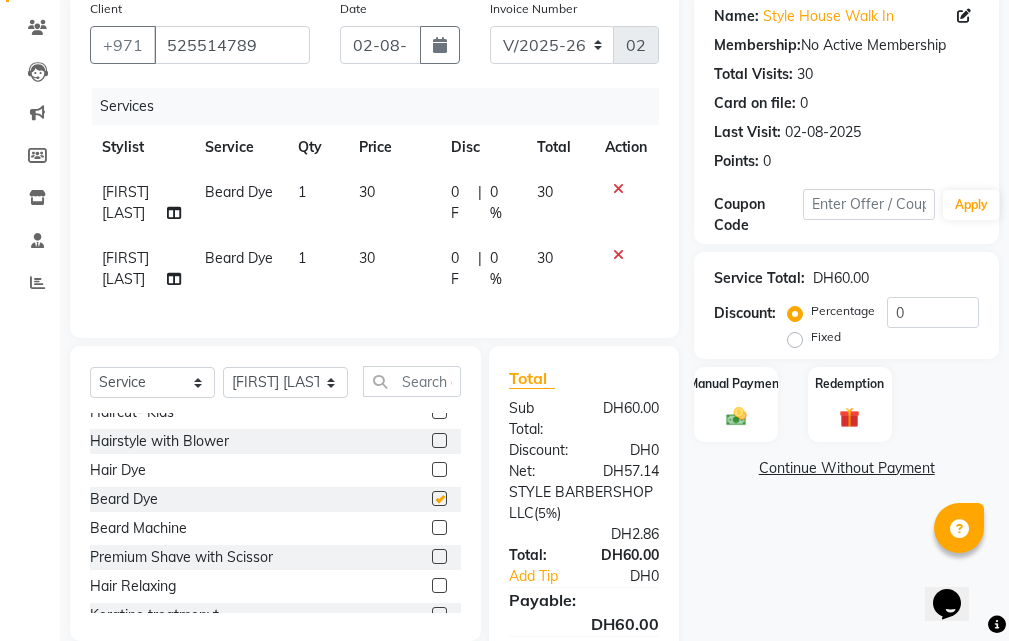 checkbox on "false" 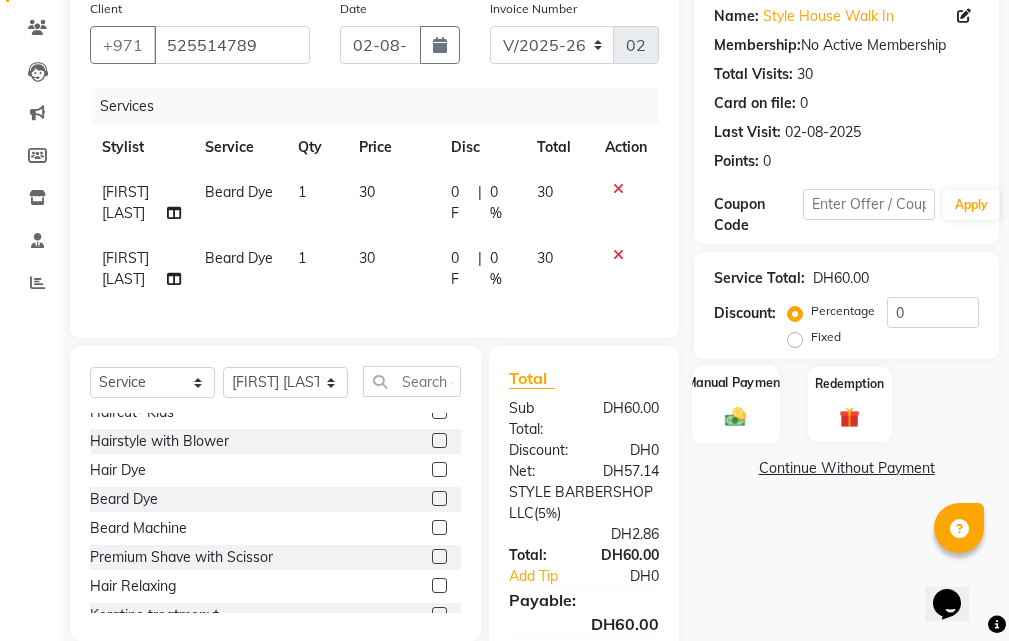click 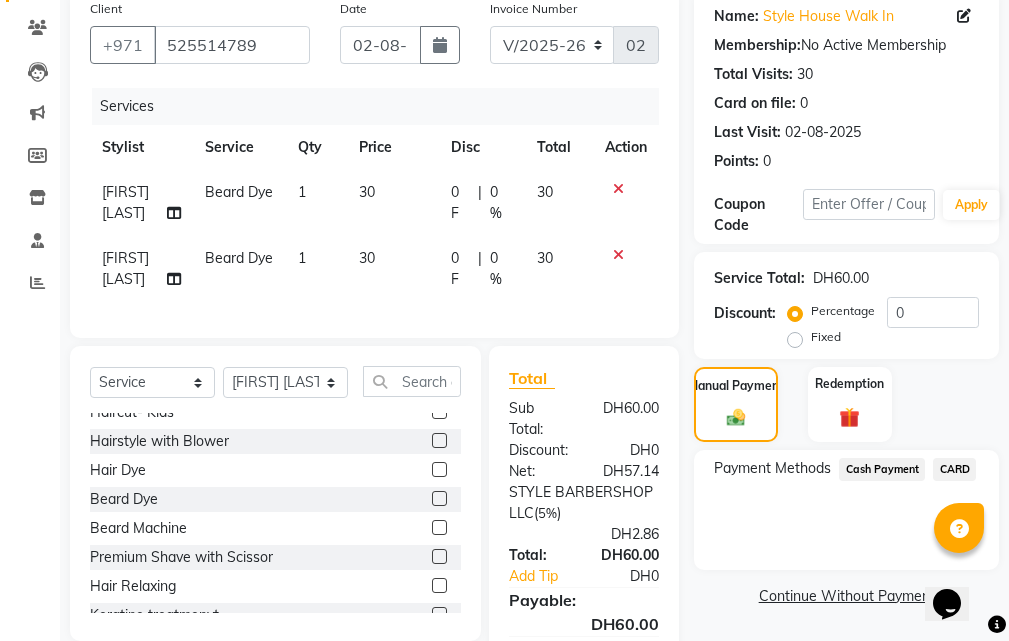 click on "CARD" 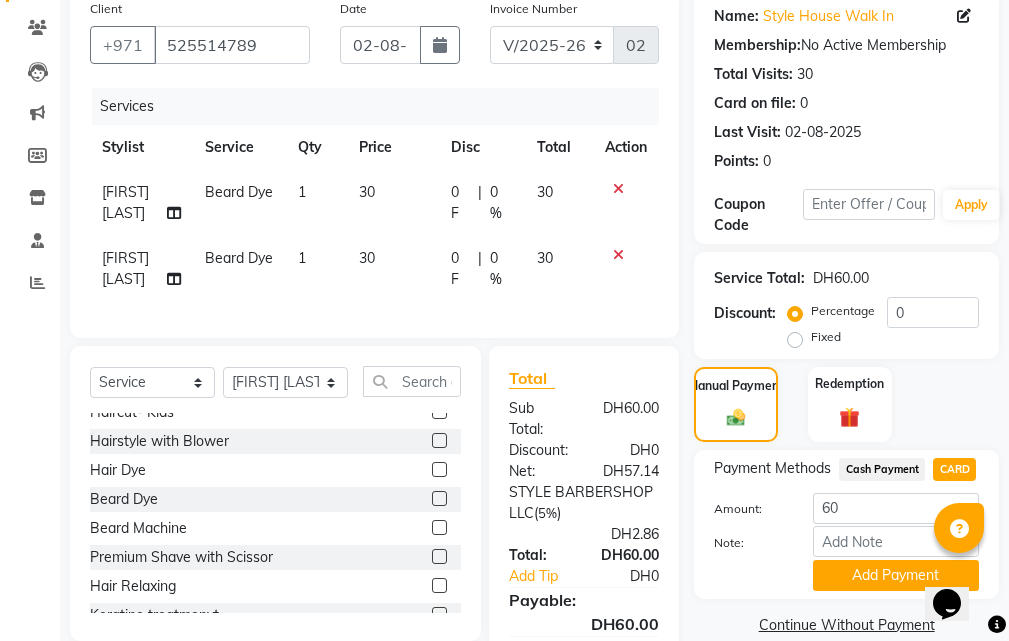 scroll, scrollTop: 287, scrollLeft: 0, axis: vertical 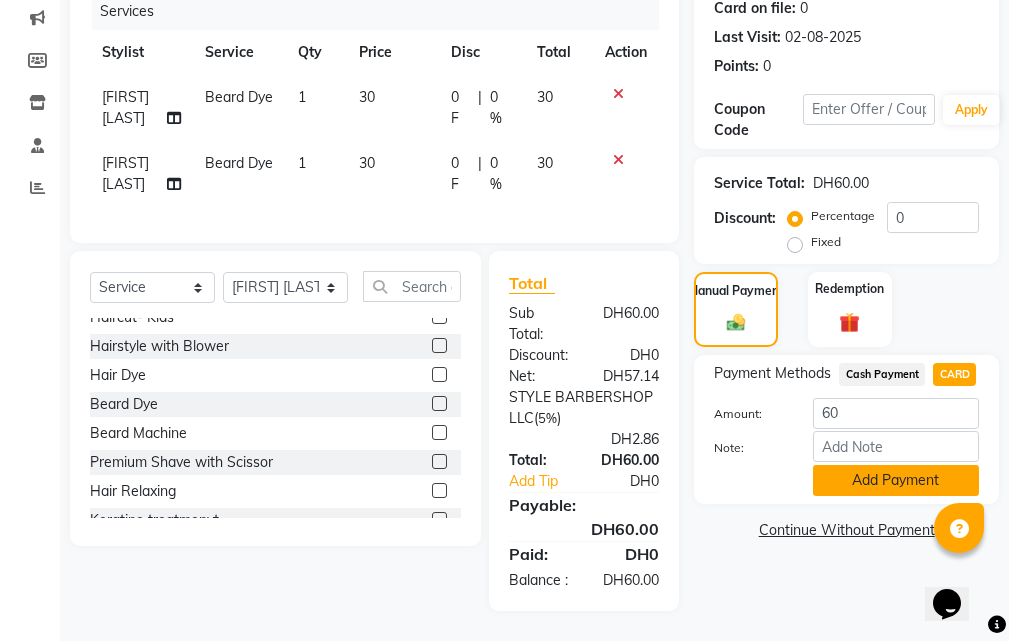 click on "Add Payment" 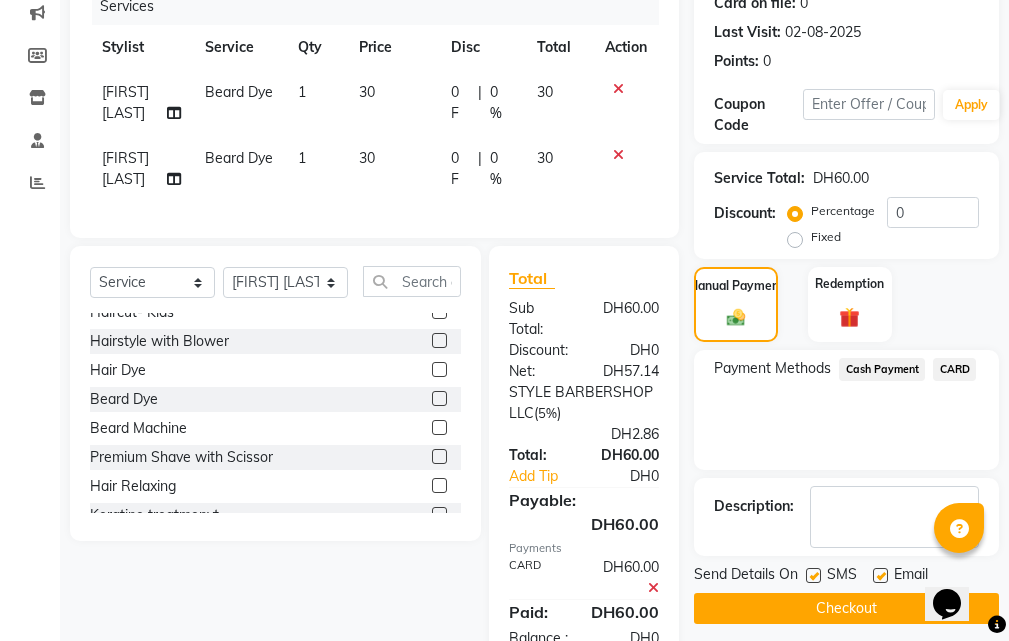 click on "Checkout" 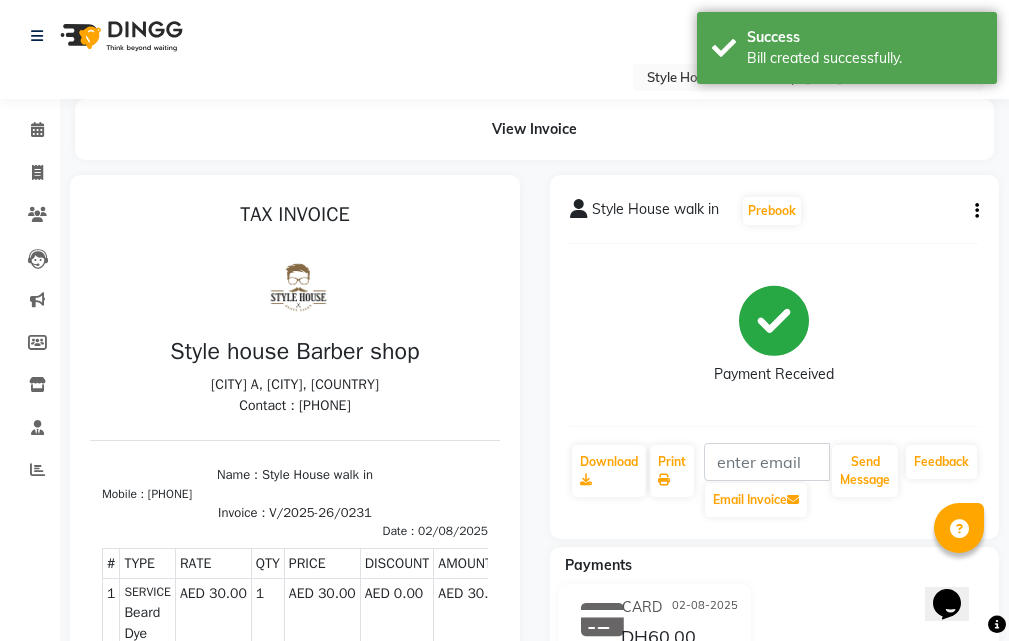 scroll, scrollTop: 0, scrollLeft: 0, axis: both 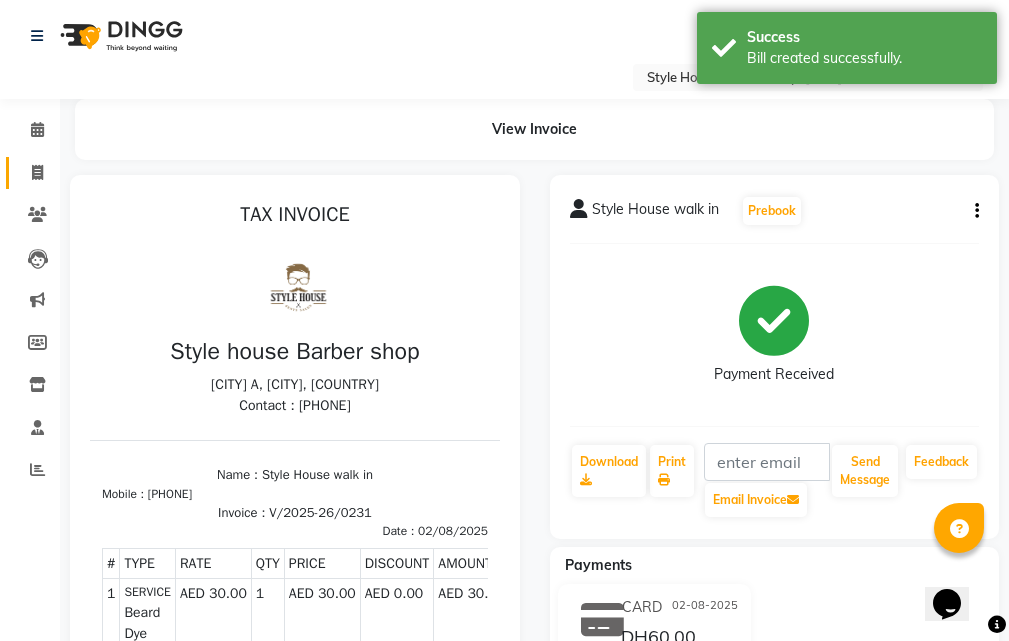 click on "Invoice" 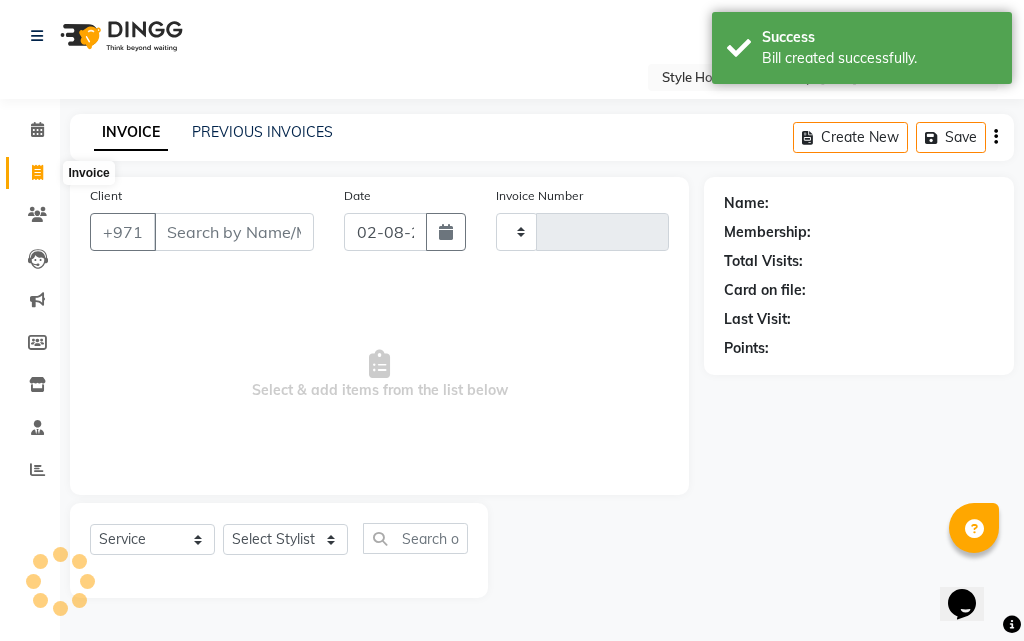 type on "0232" 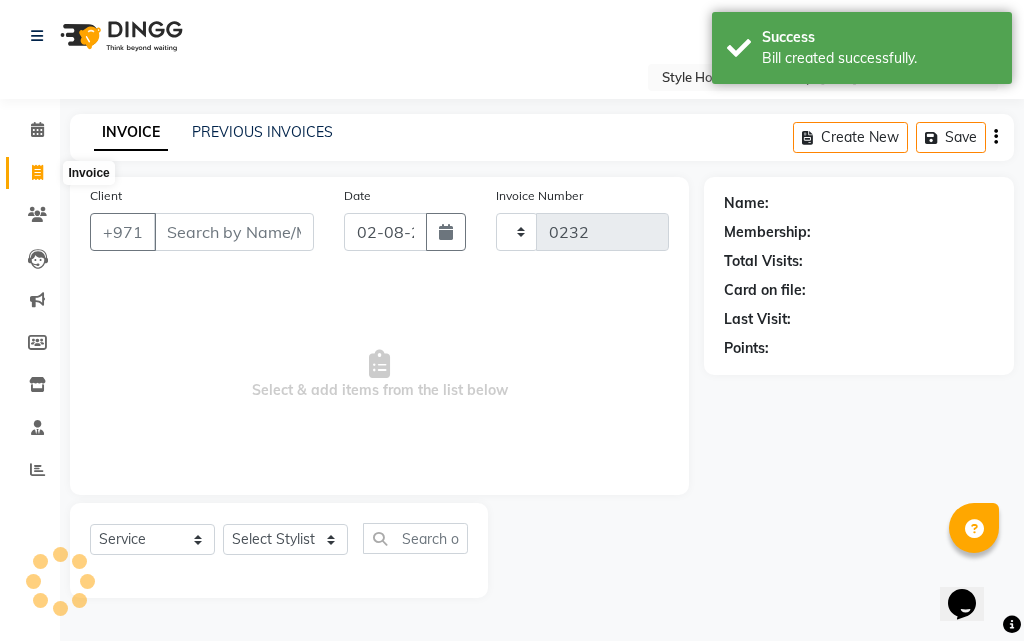 select on "8421" 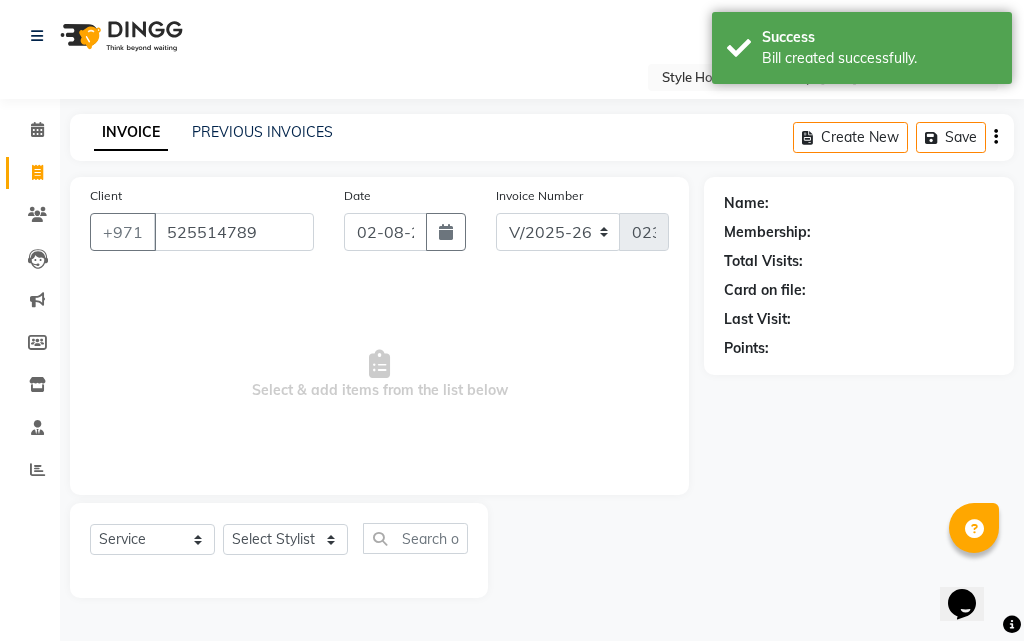 type on "525514789" 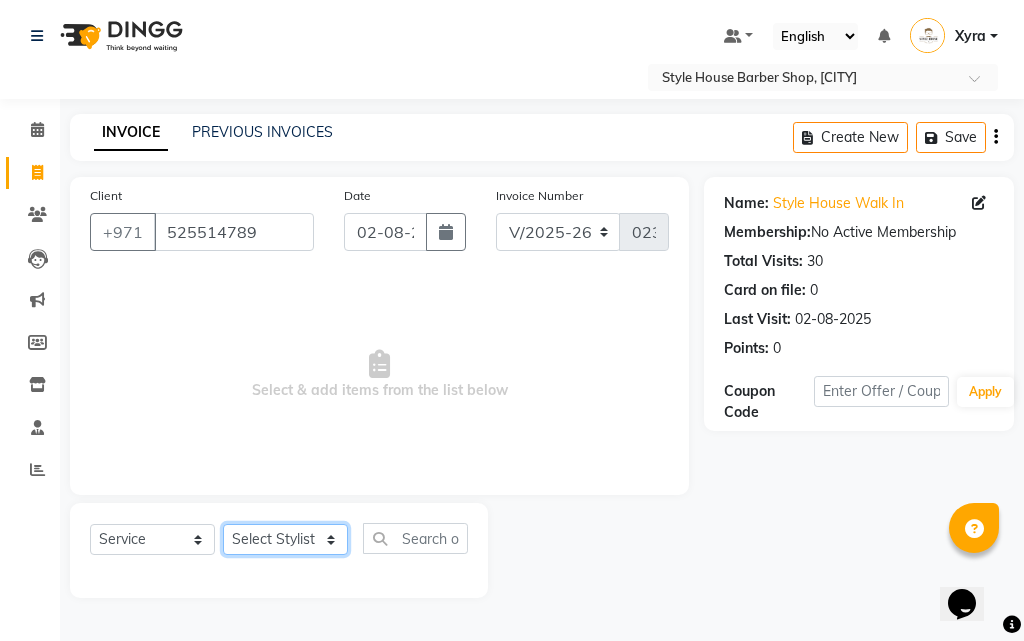 click on "Select Stylist [FIRST] [LAST] [FIRST] [LAST] [FIRST] [LAST] [FIRST] [LAST] [FIRST] [LAST] [FIRST] [LAST] [FIRST] [LAST] Xyra" 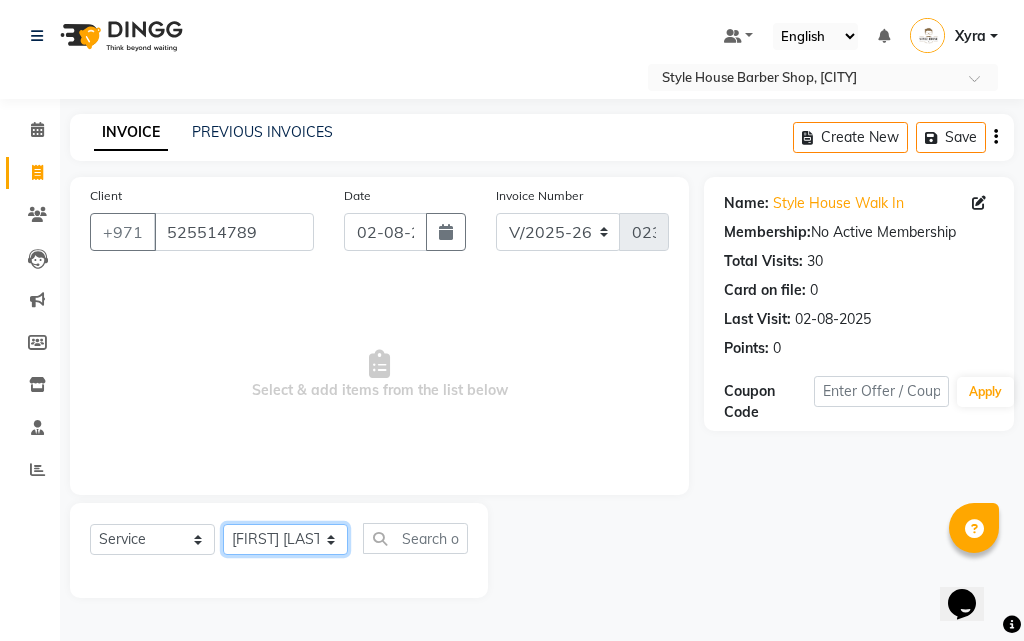 click on "Select Stylist [FIRST] [LAST] [FIRST] [LAST] [FIRST] [LAST] [FIRST] [LAST] [FIRST] [LAST] [FIRST] [LAST] [FIRST] [LAST] Xyra" 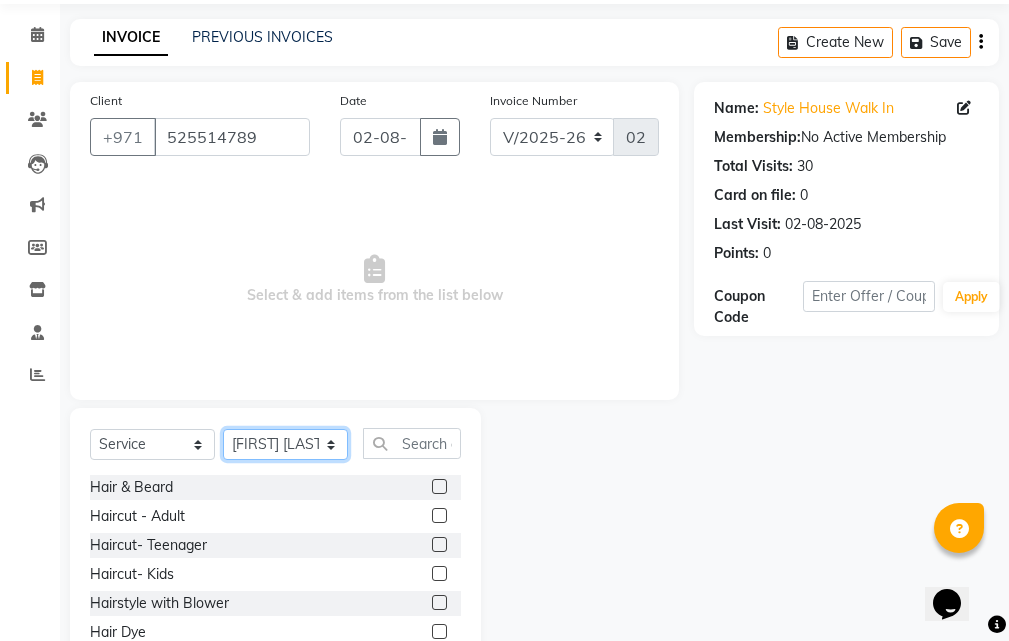 scroll, scrollTop: 100, scrollLeft: 0, axis: vertical 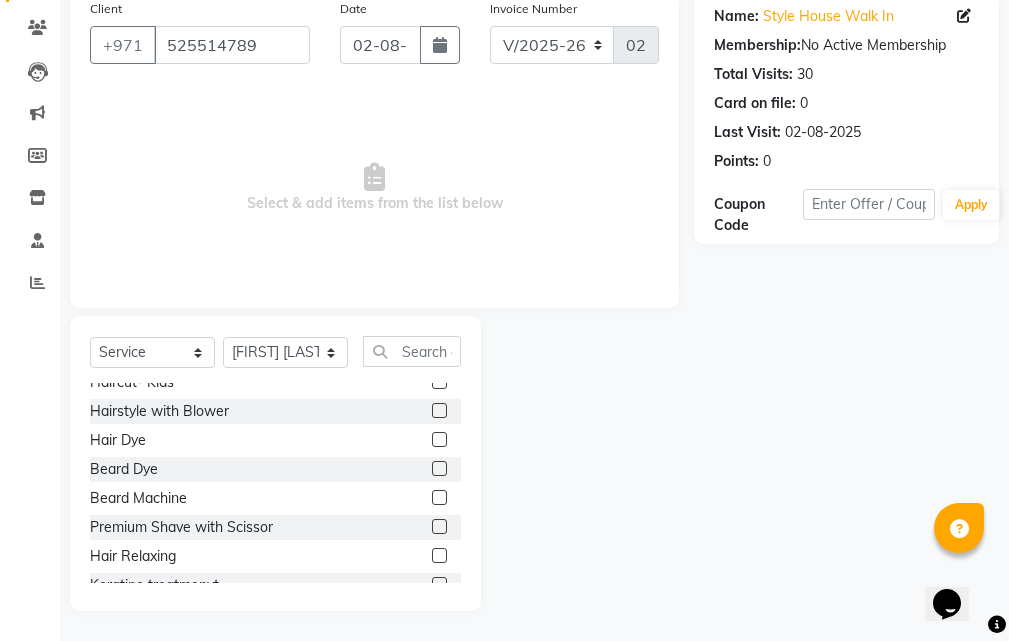 click 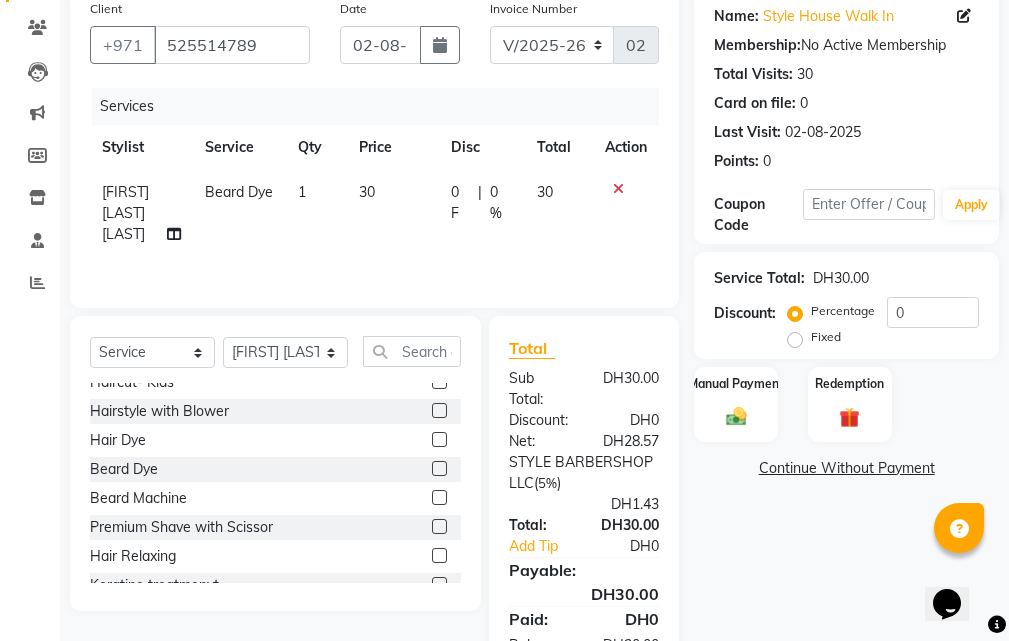 click 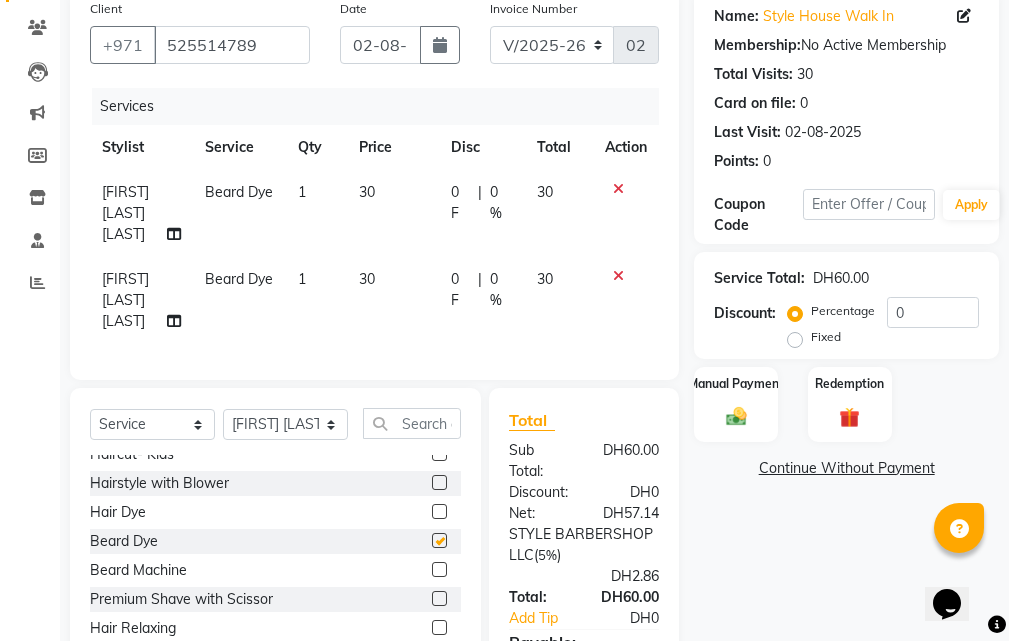 checkbox on "false" 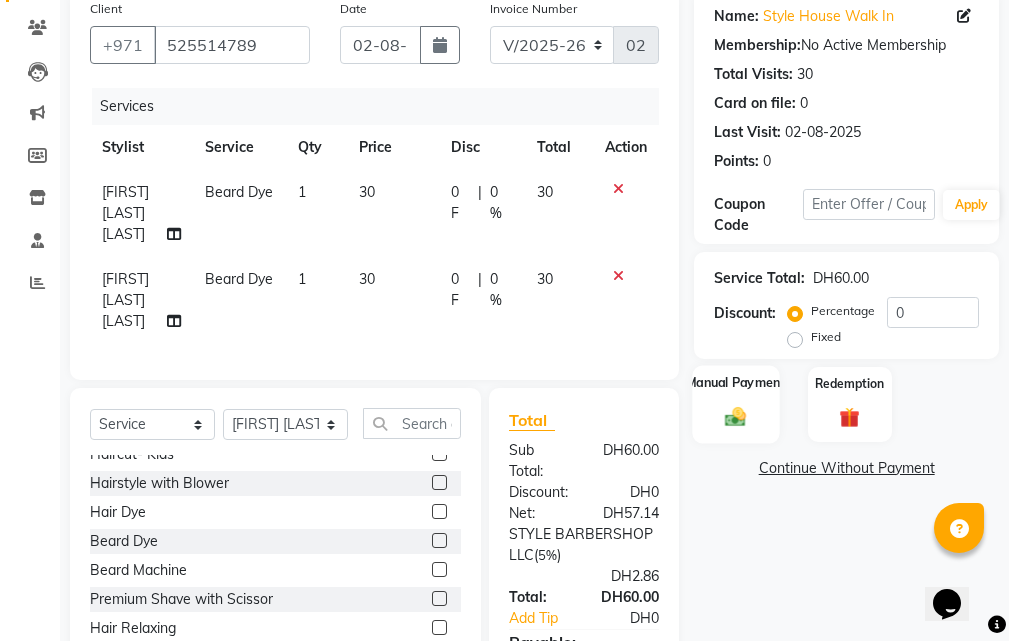 click 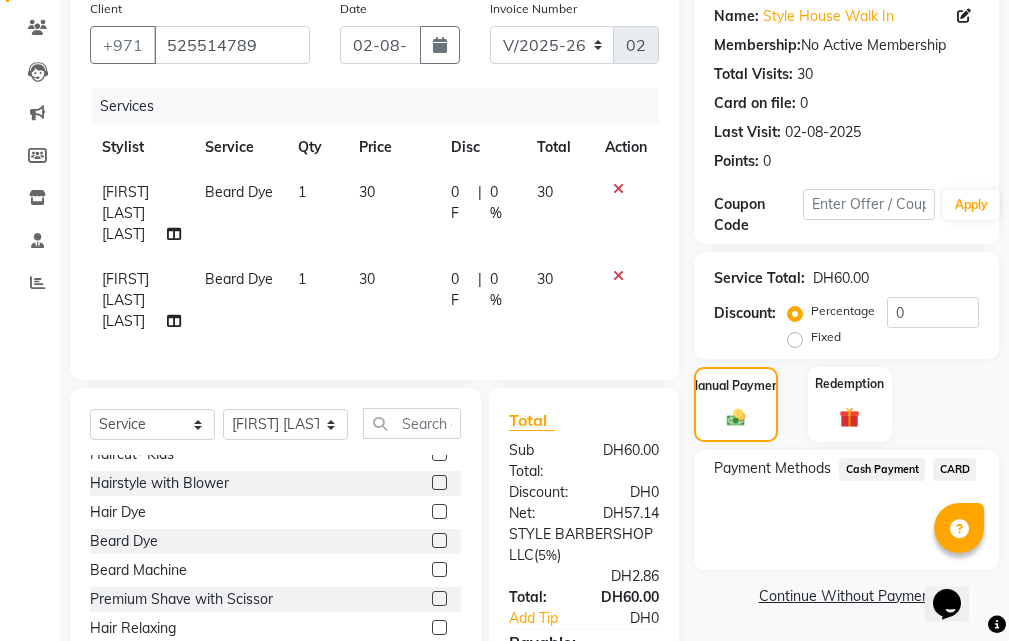 click on "CARD" 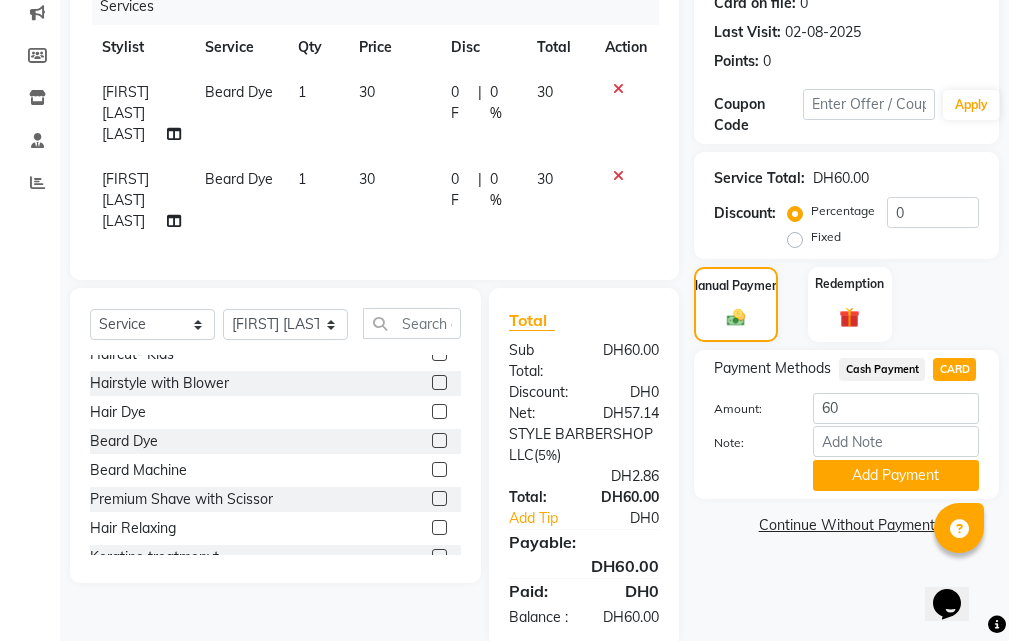 scroll, scrollTop: 402, scrollLeft: 0, axis: vertical 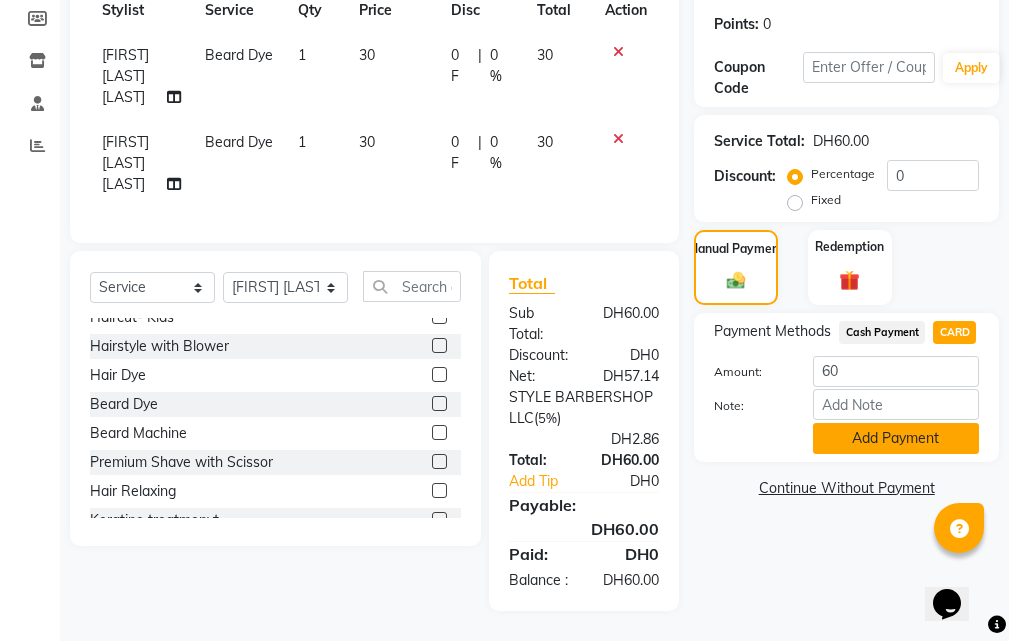 click on "Add Payment" 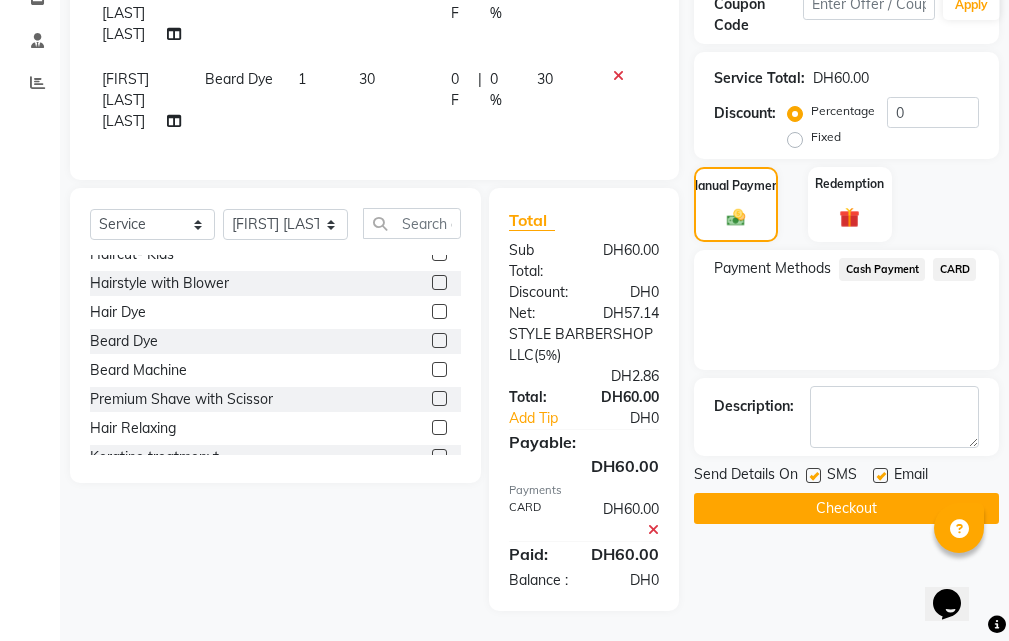 scroll, scrollTop: 465, scrollLeft: 0, axis: vertical 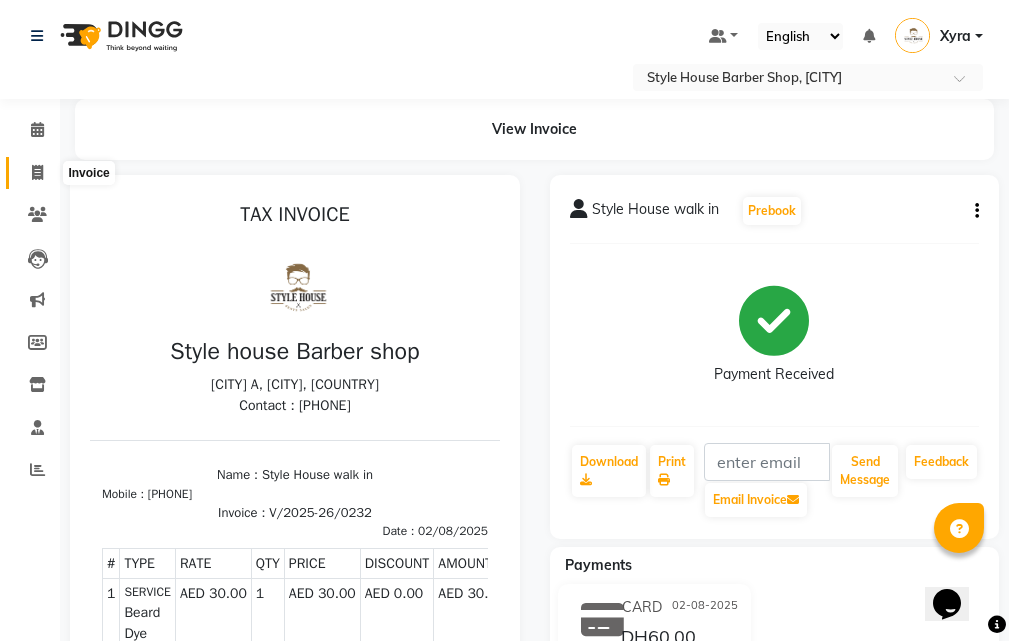 click 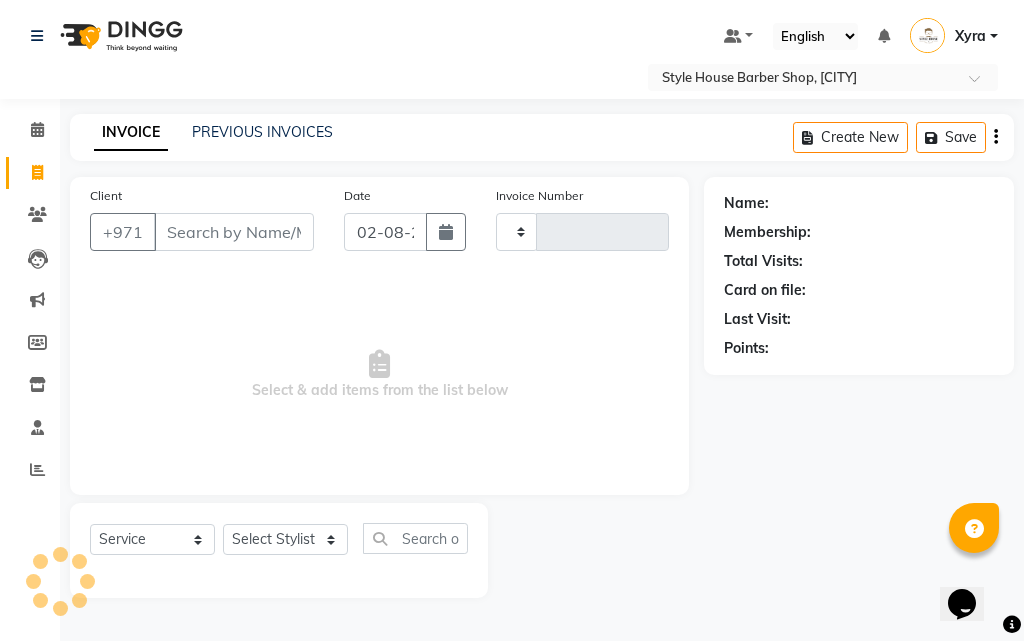 type on "0233" 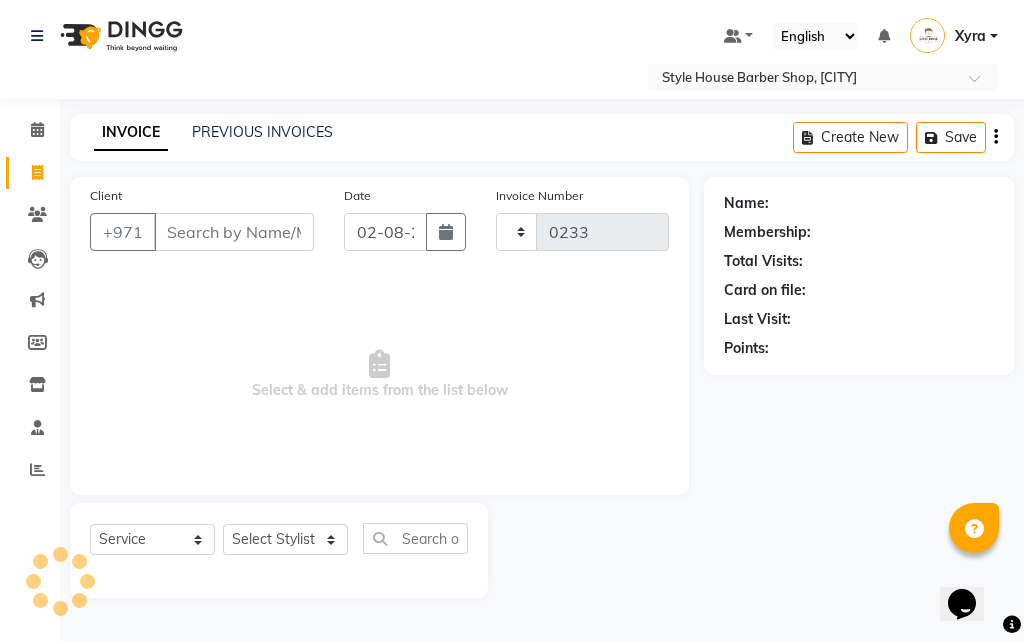 select on "8421" 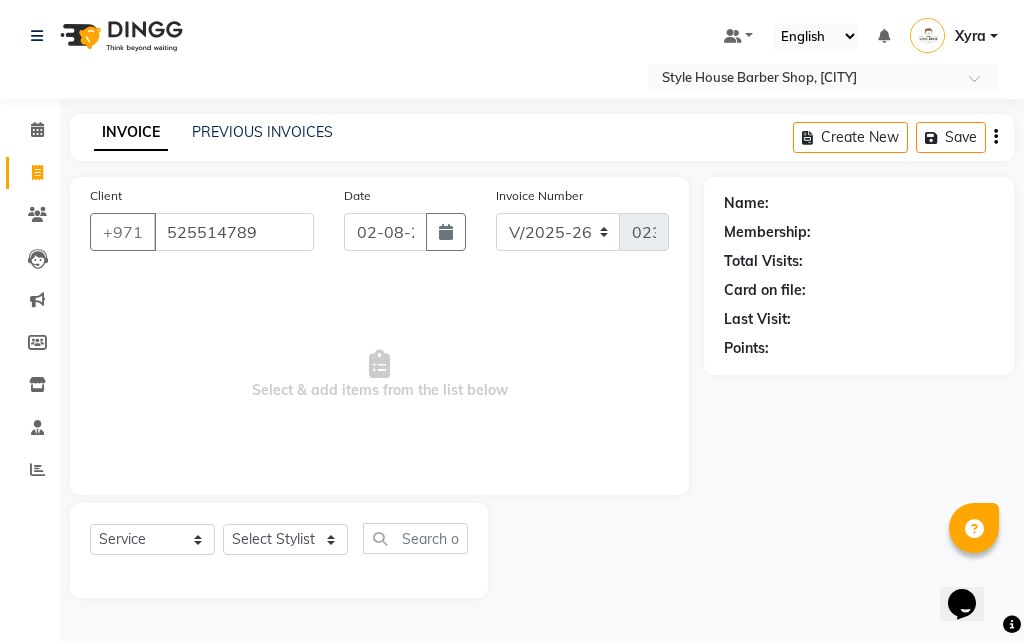 type on "525514789" 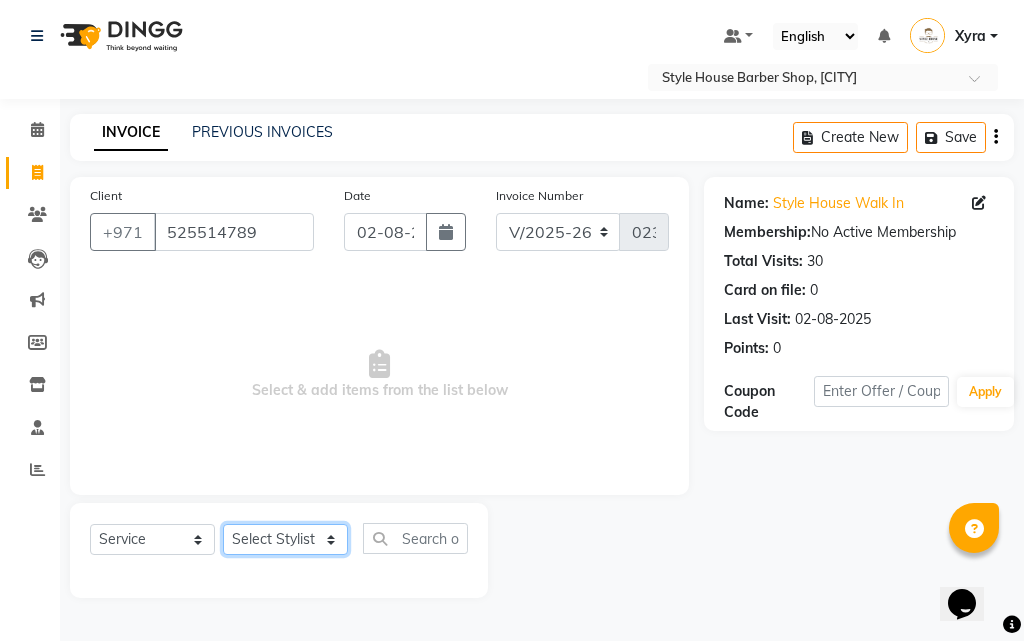 click on "Select Stylist [FIRST] [LAST] [FIRST] [LAST] [FIRST] [LAST] [FIRST] [LAST] [FIRST] [LAST] [FIRST] [LAST] [FIRST] [LAST] Xyra" 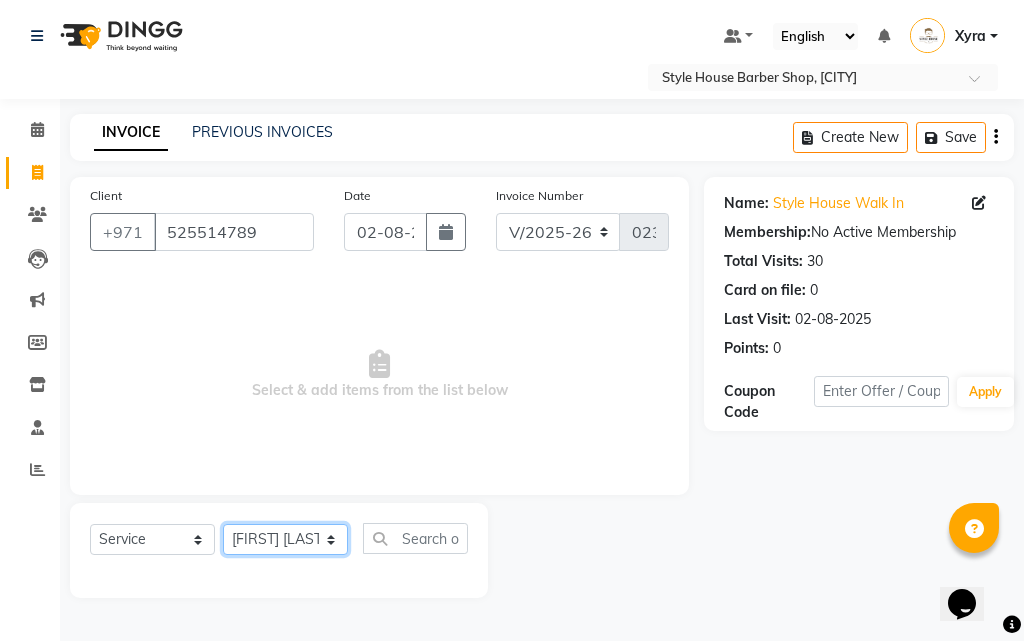 click on "Select Stylist [FIRST] [LAST] [FIRST] [LAST] [FIRST] [LAST] [FIRST] [LAST] [FIRST] [LAST] [FIRST] [LAST] [FIRST] [LAST] Xyra" 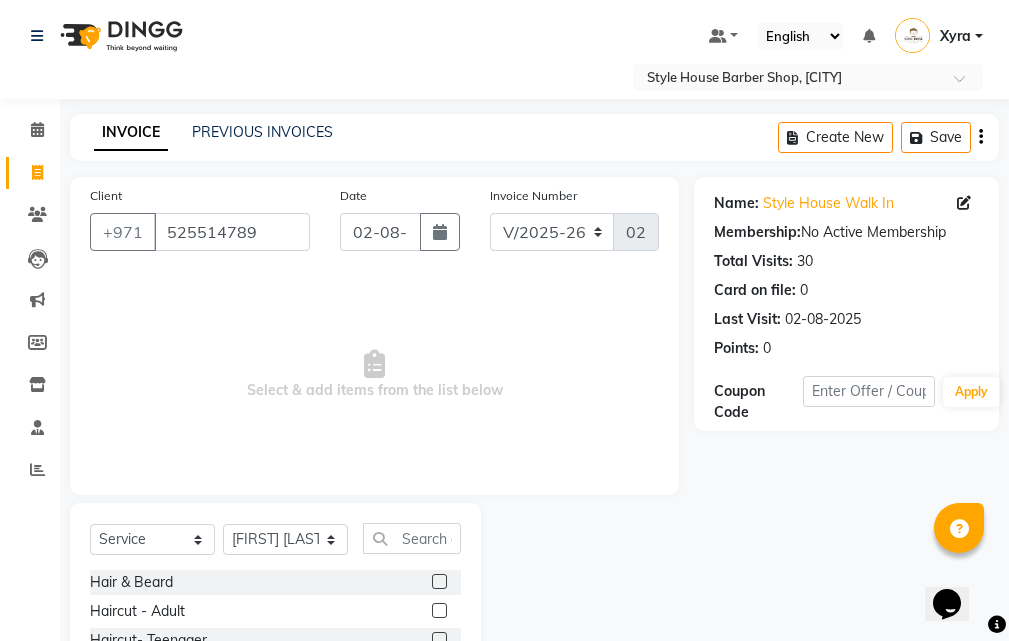click 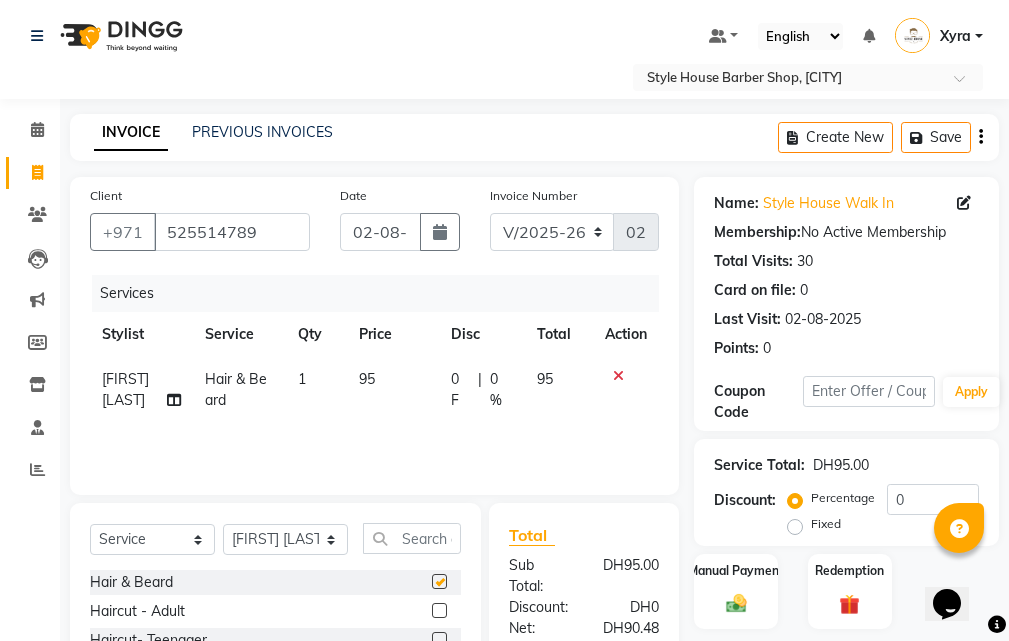 checkbox on "false" 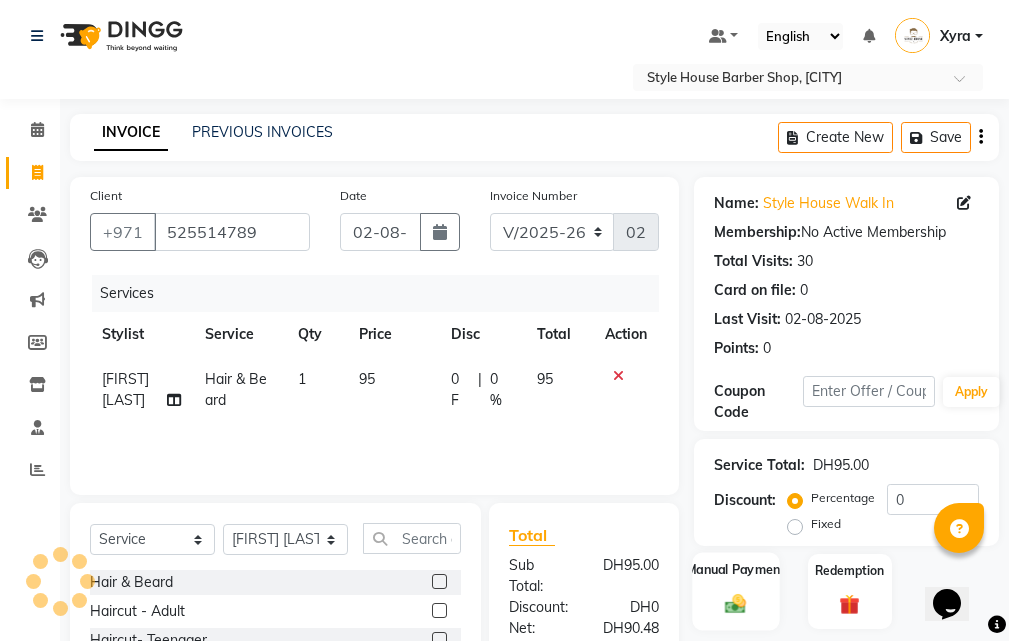 click on "Manual Payment" 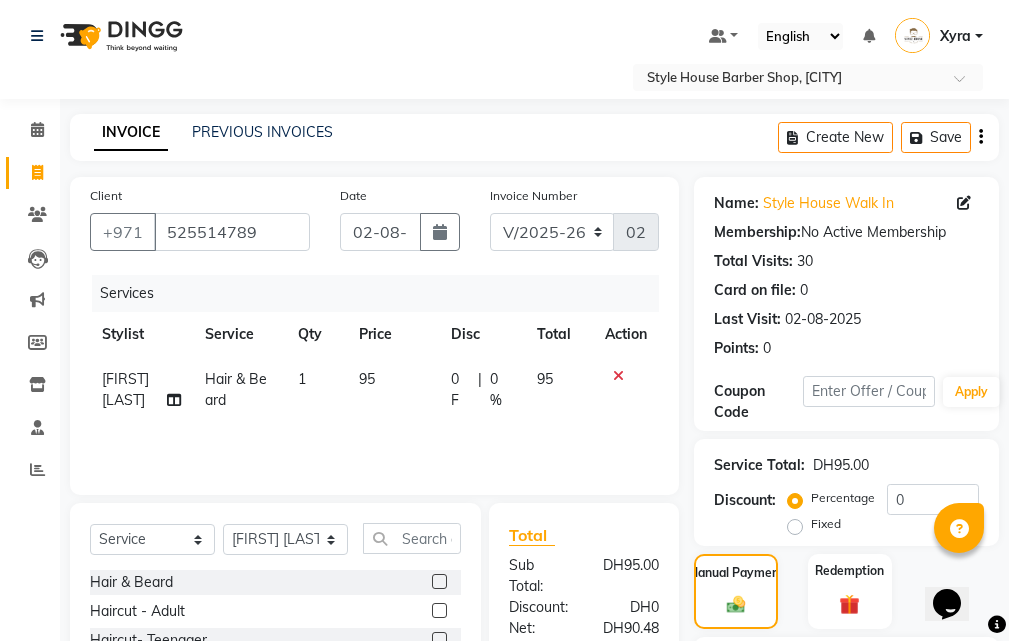 scroll, scrollTop: 273, scrollLeft: 0, axis: vertical 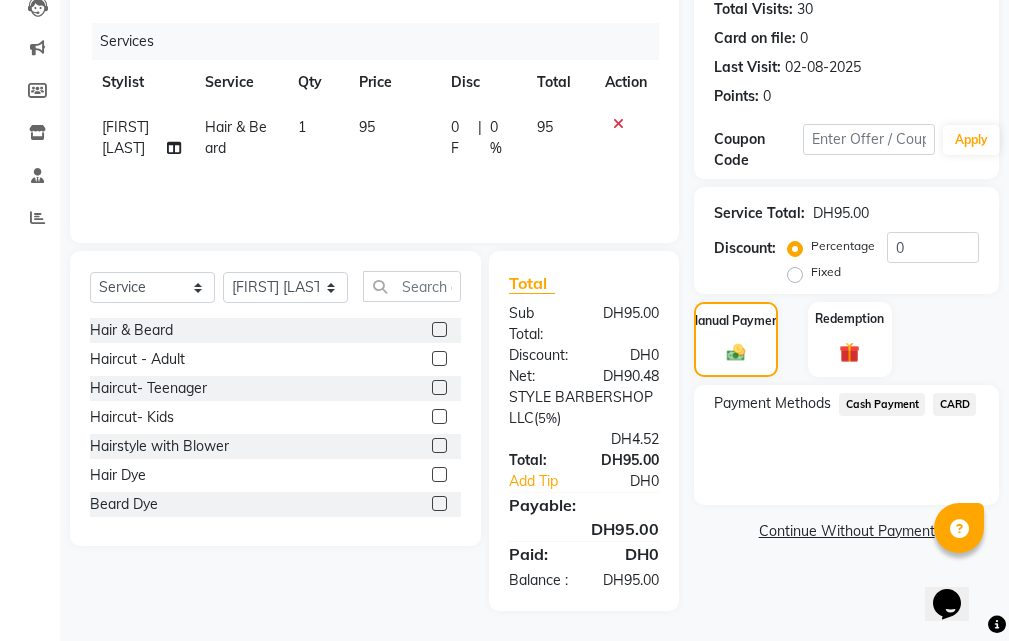 click on "Cash Payment" 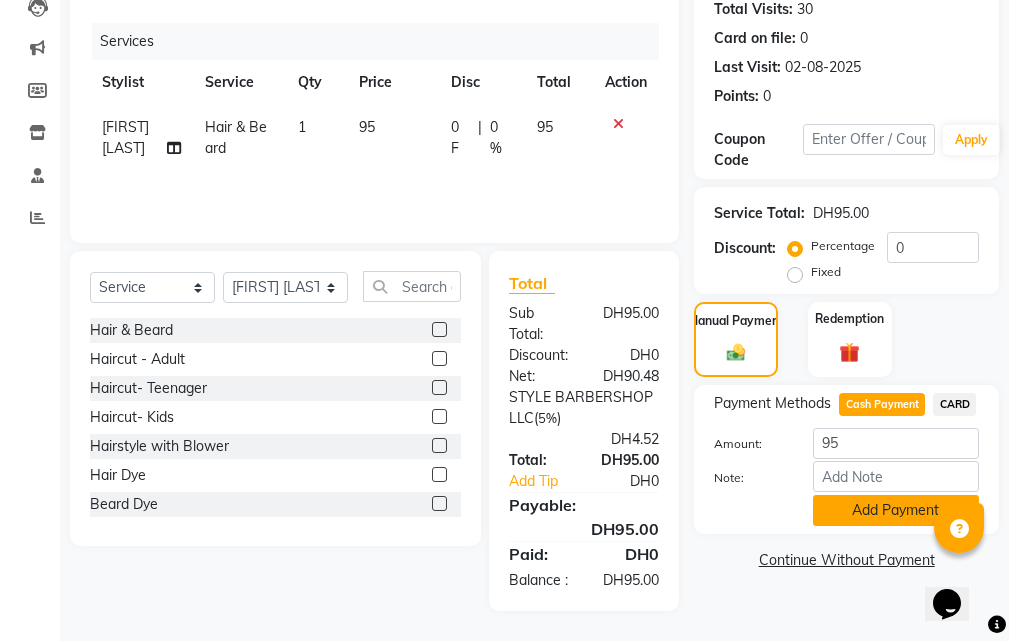 click on "Add Payment" 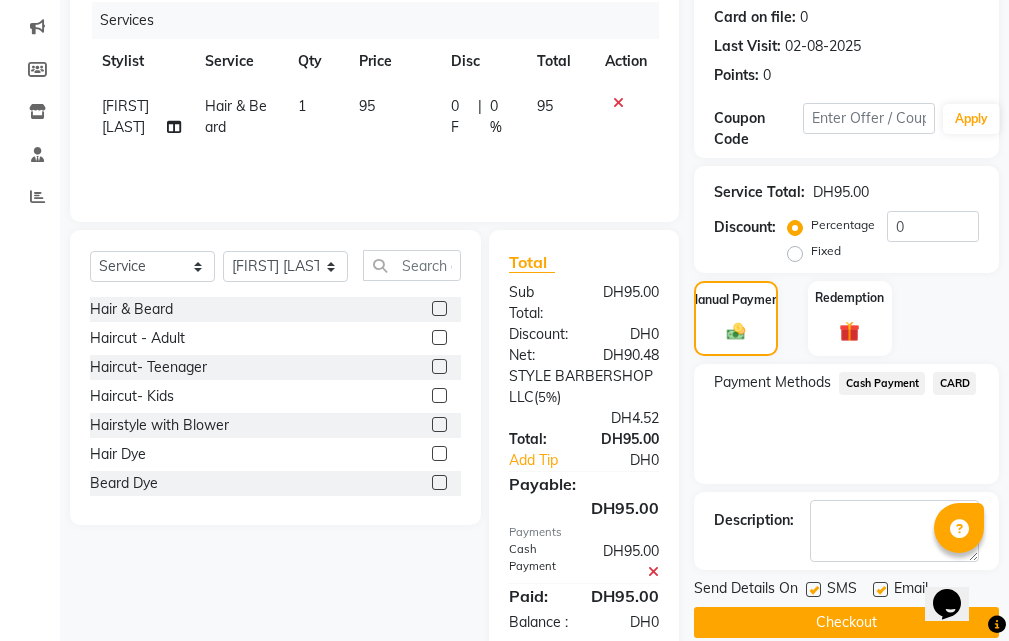 drag, startPoint x: 860, startPoint y: 616, endPoint x: 553, endPoint y: 413, distance: 368.0462 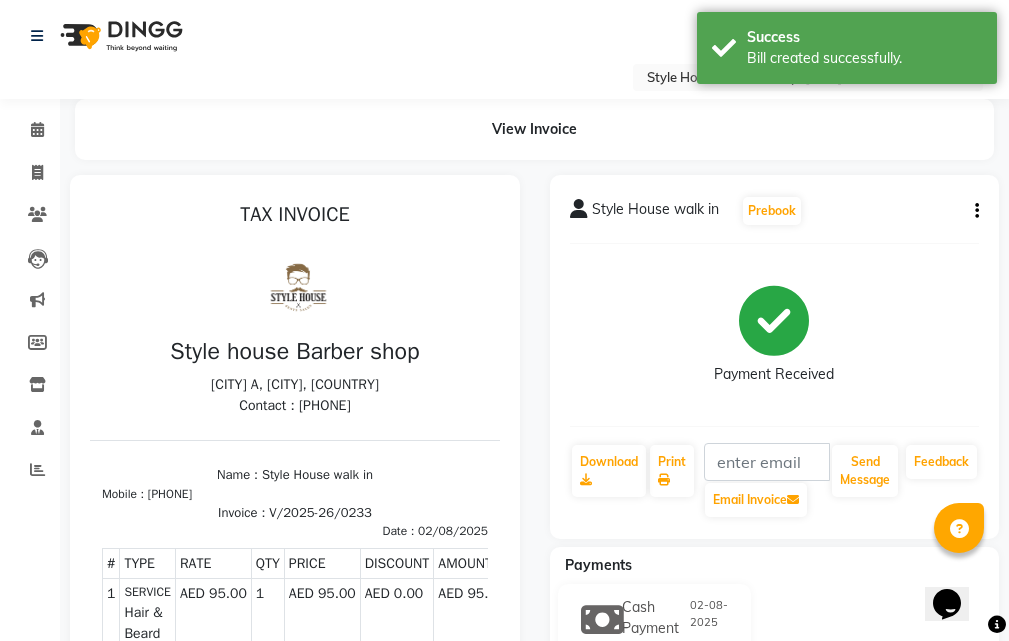 scroll, scrollTop: 0, scrollLeft: 0, axis: both 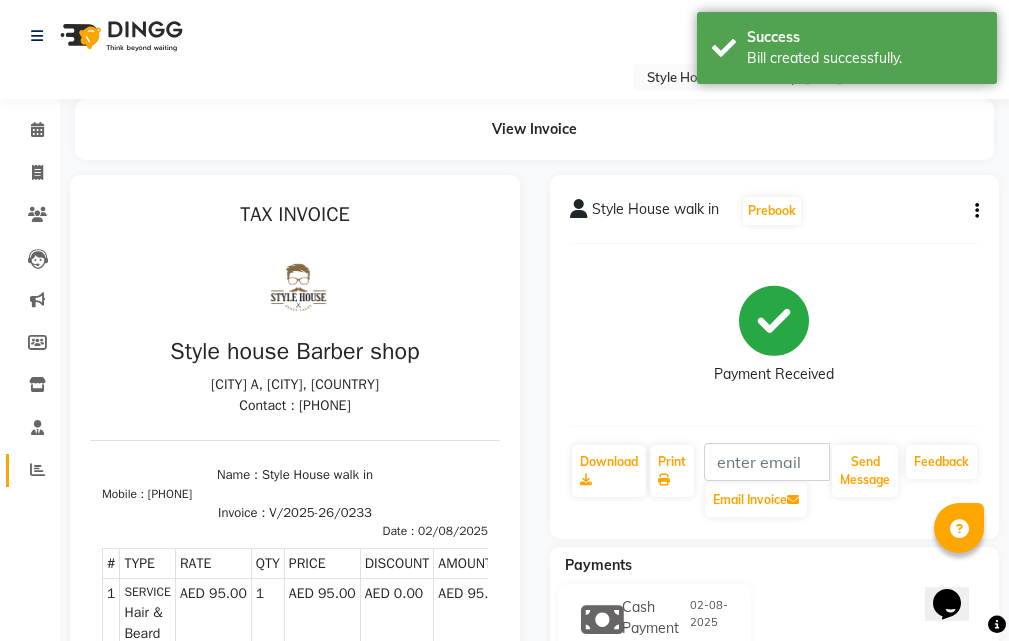 click on "Reports" 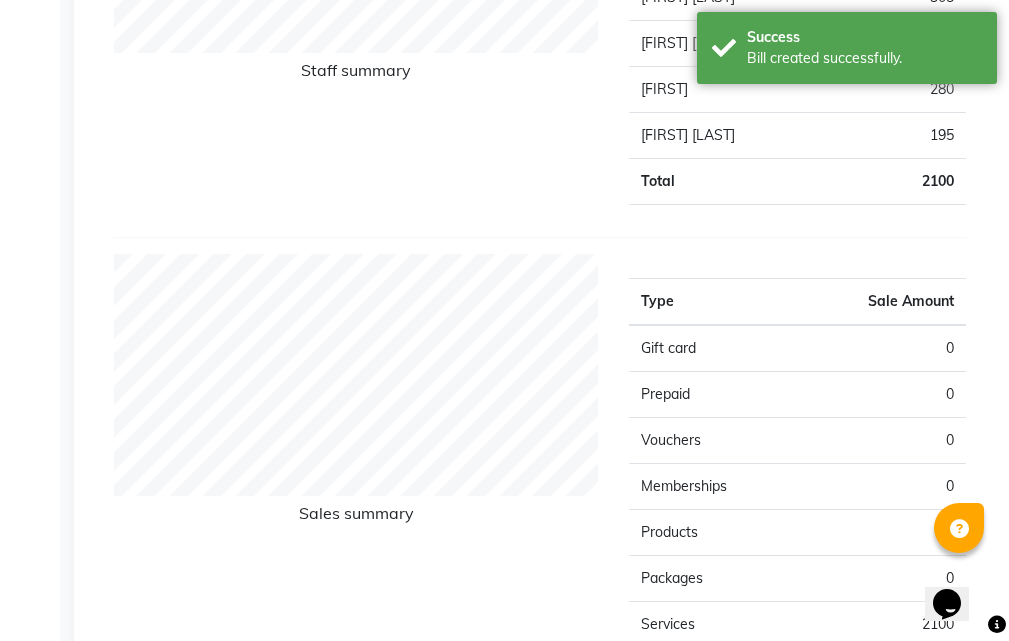 scroll, scrollTop: 1200, scrollLeft: 0, axis: vertical 